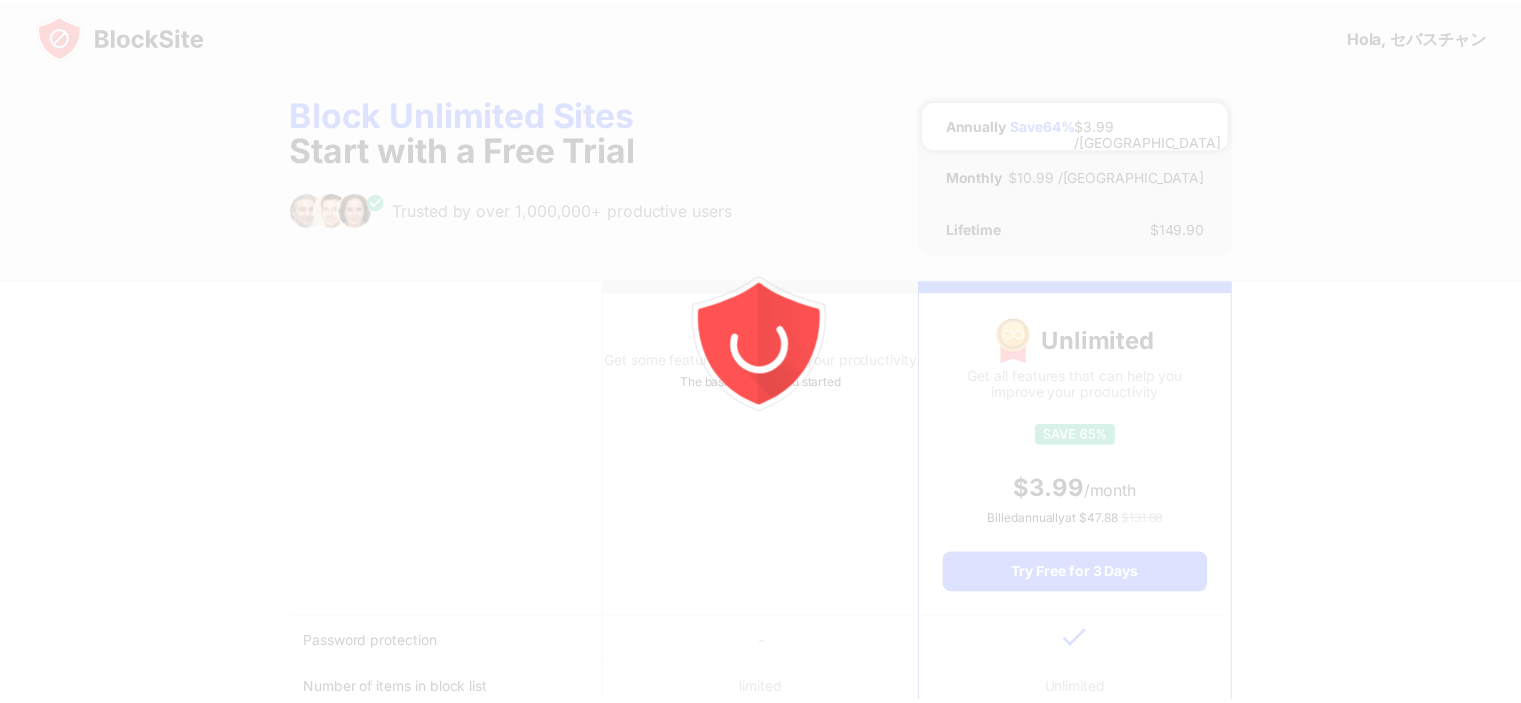 scroll, scrollTop: 0, scrollLeft: 0, axis: both 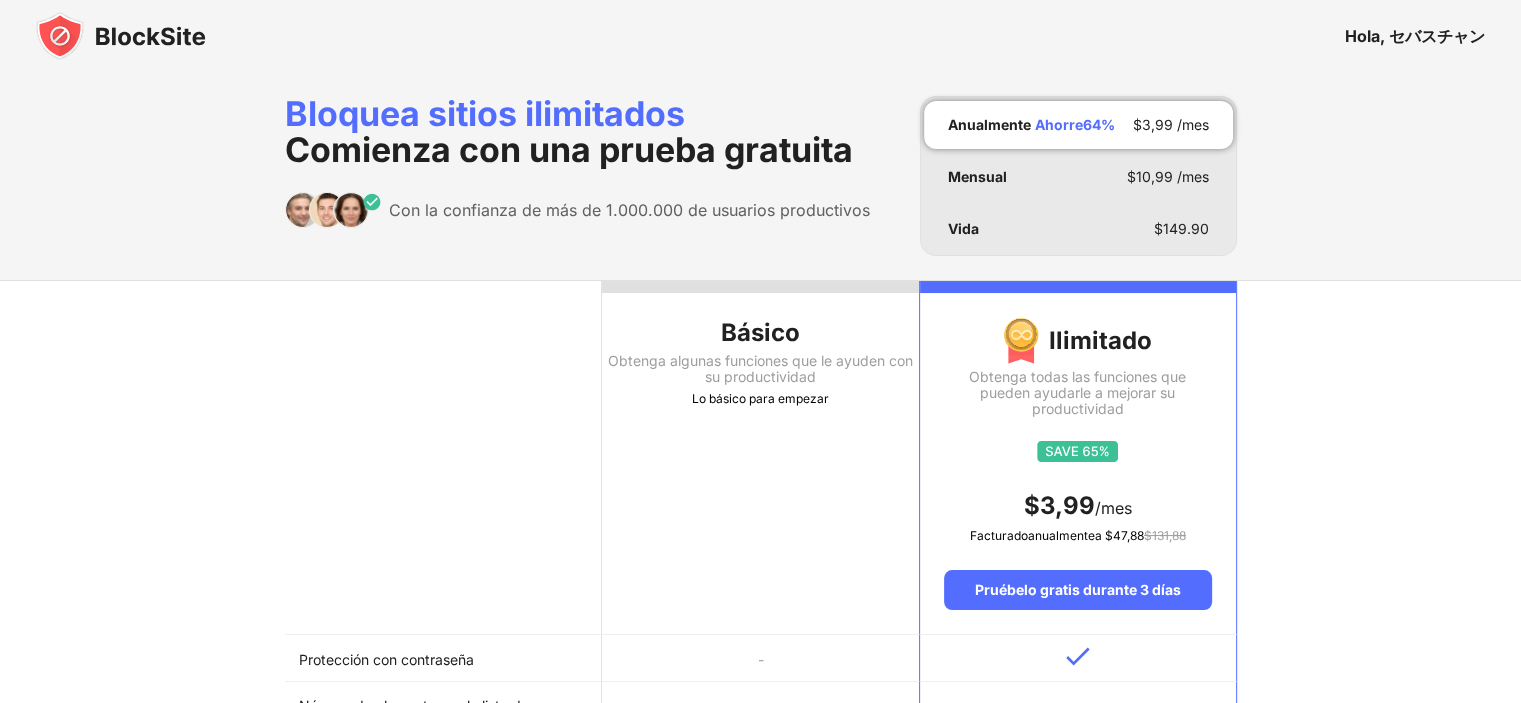 click on "Obtenga algunas funciones que le ayuden con su productividad" at bounding box center (760, 368) 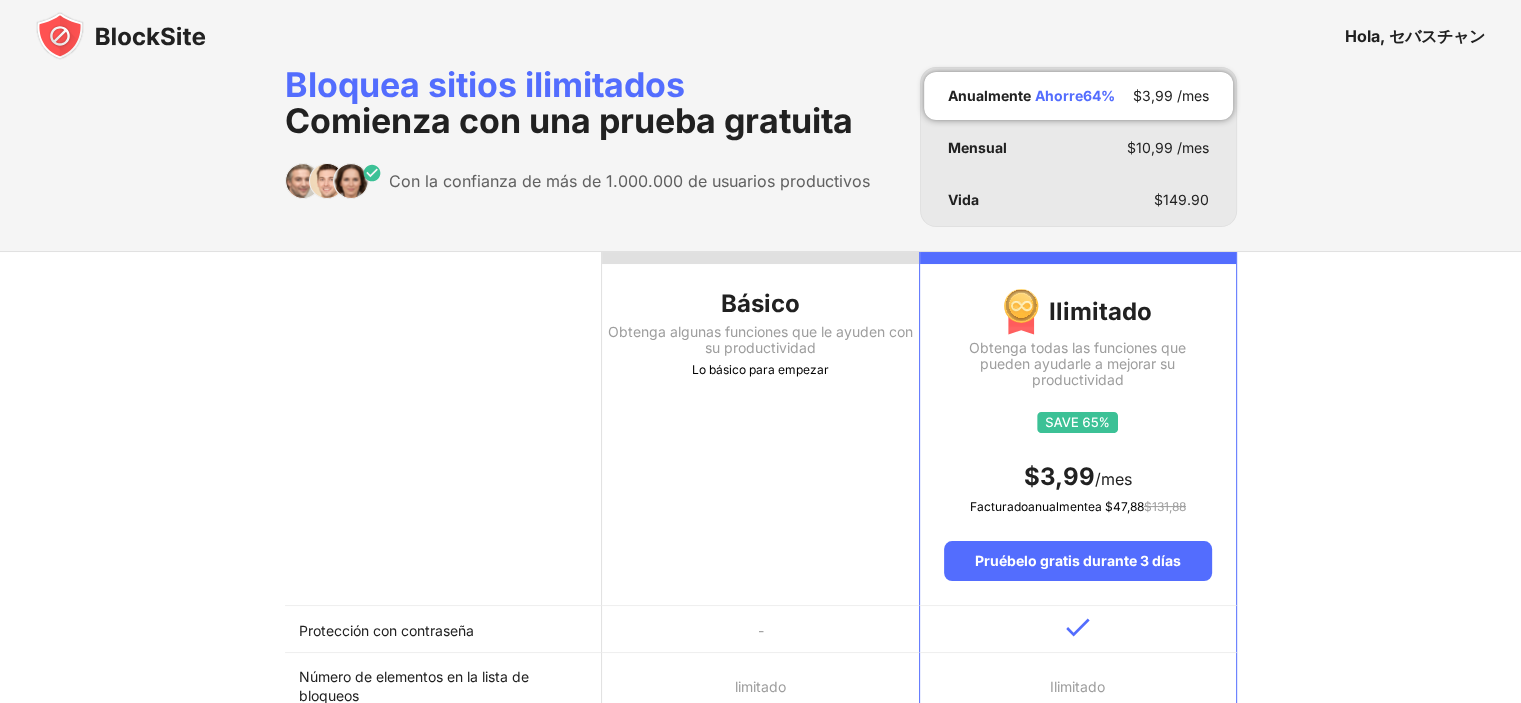 click on "Bloquea sitios ilimitados  Comienza con una prueba gratuita" at bounding box center (577, 103) 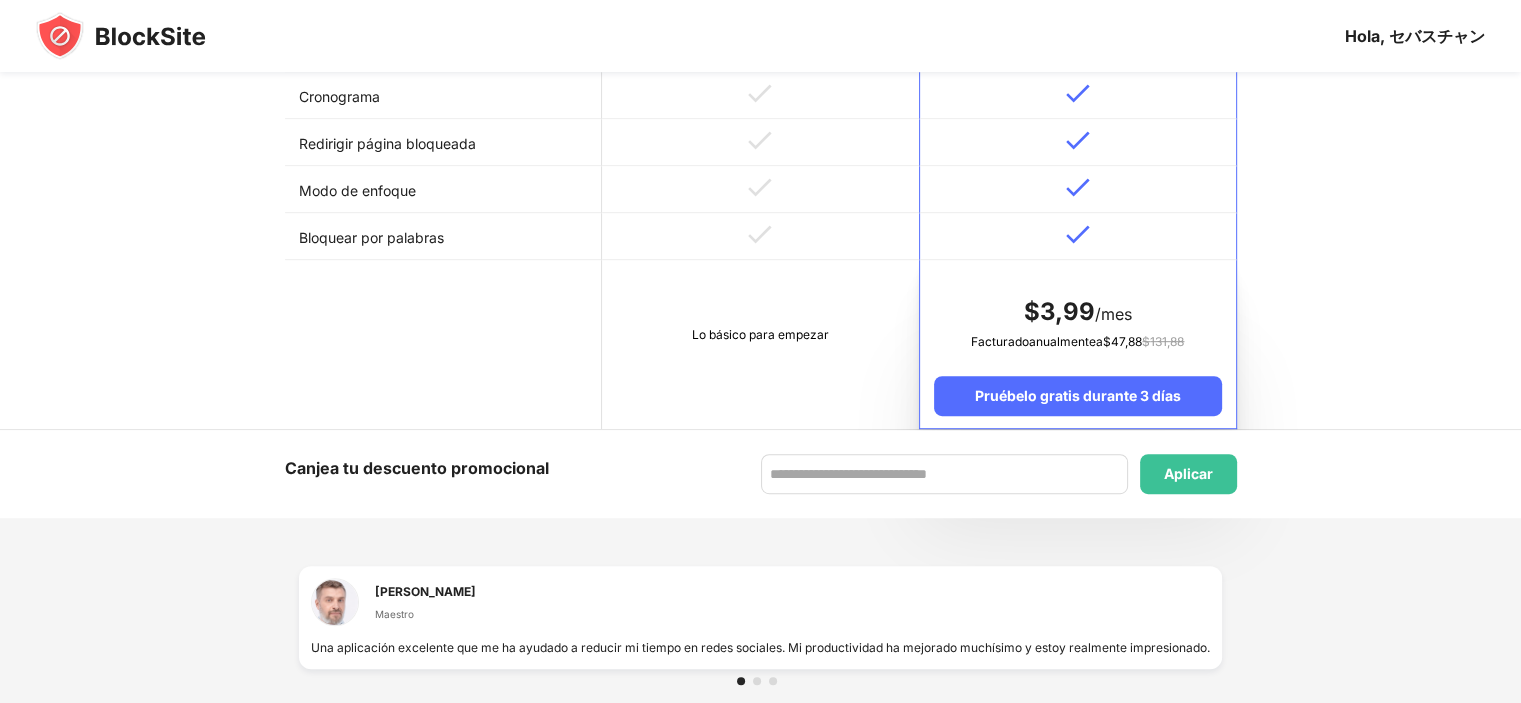 scroll, scrollTop: 1120, scrollLeft: 0, axis: vertical 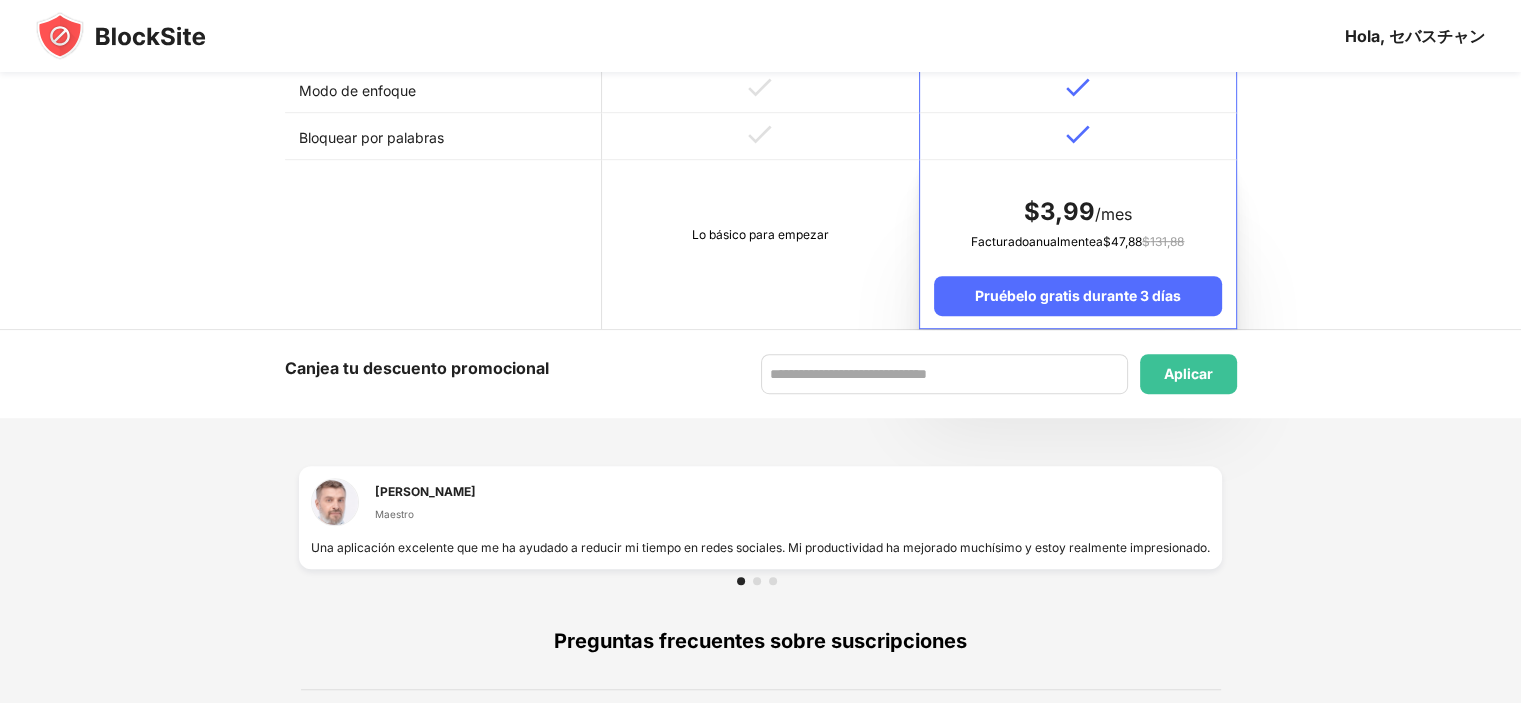 click at bounding box center [121, 36] 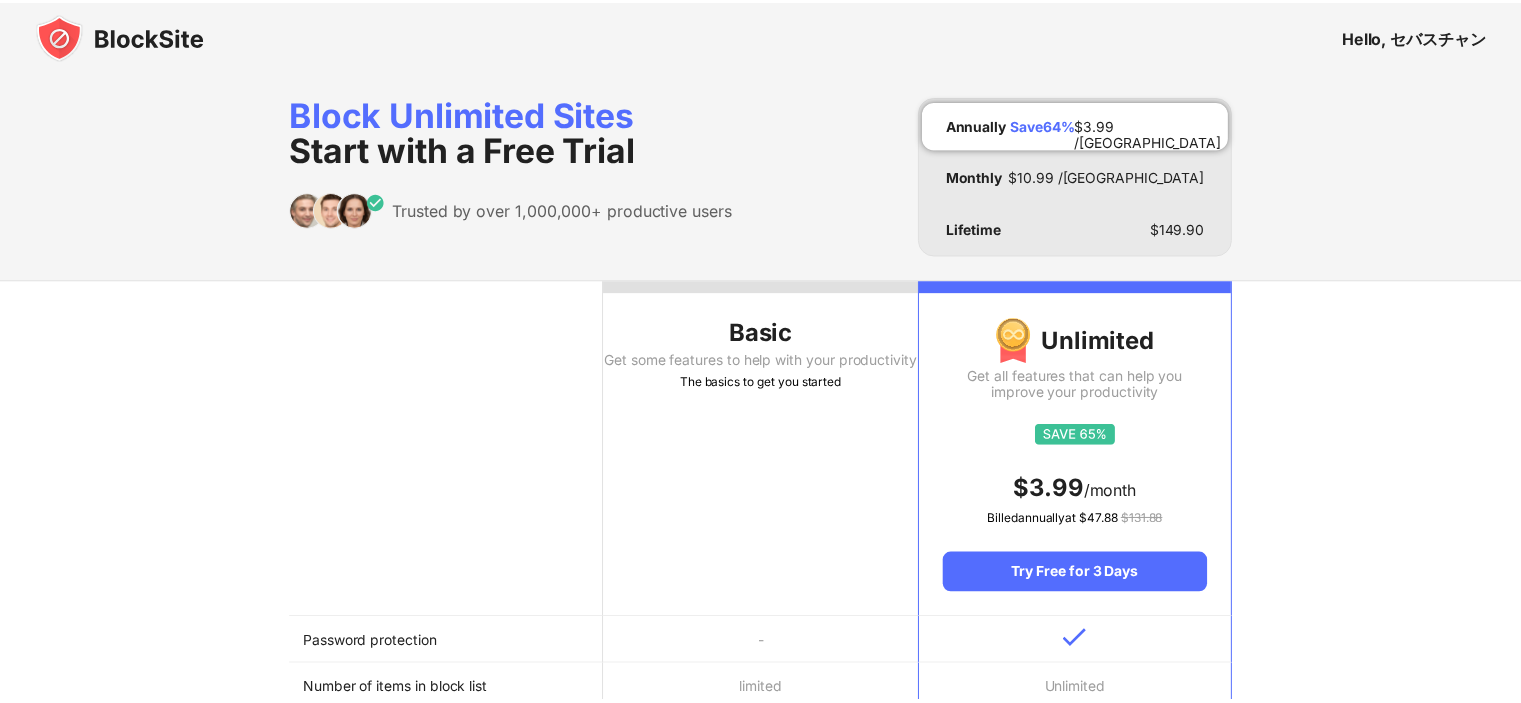 scroll, scrollTop: 0, scrollLeft: 0, axis: both 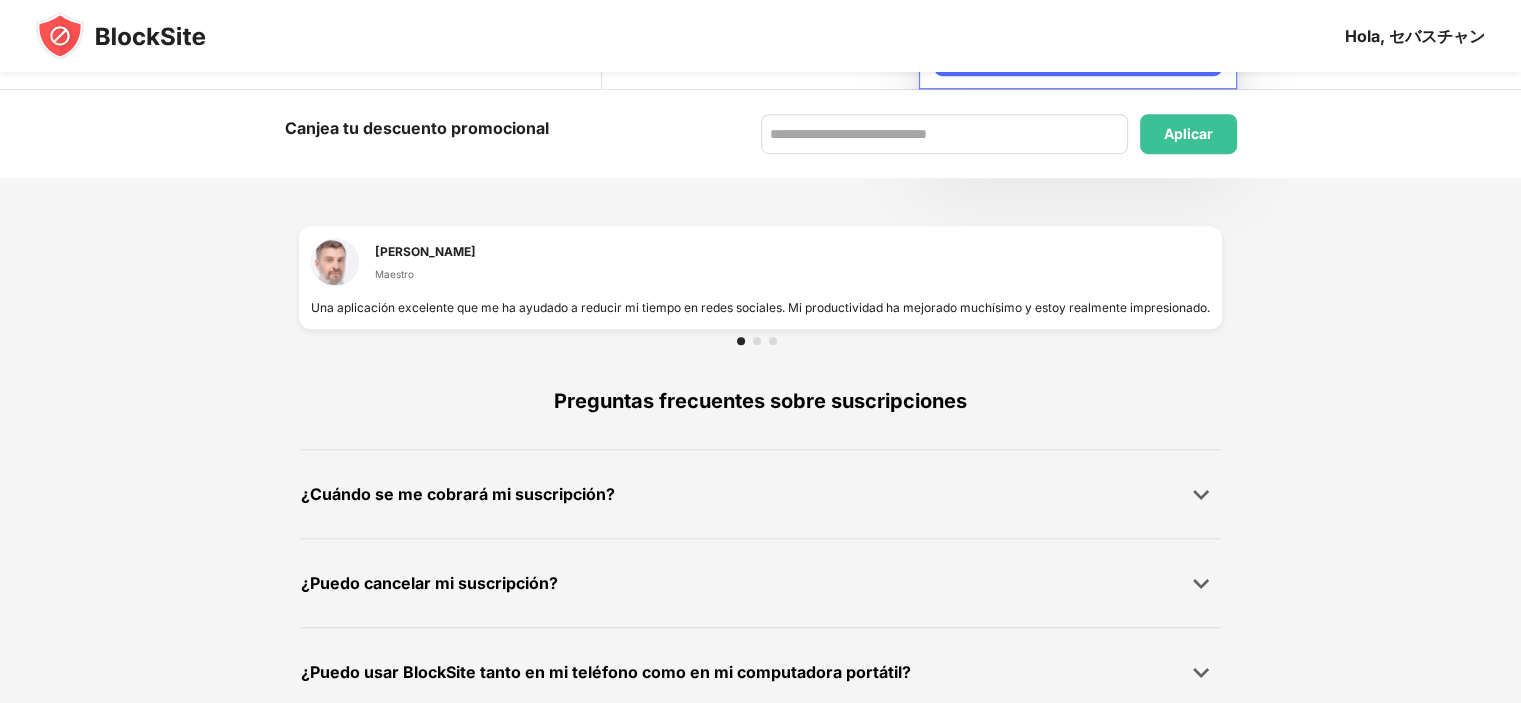 click at bounding box center [121, 36] 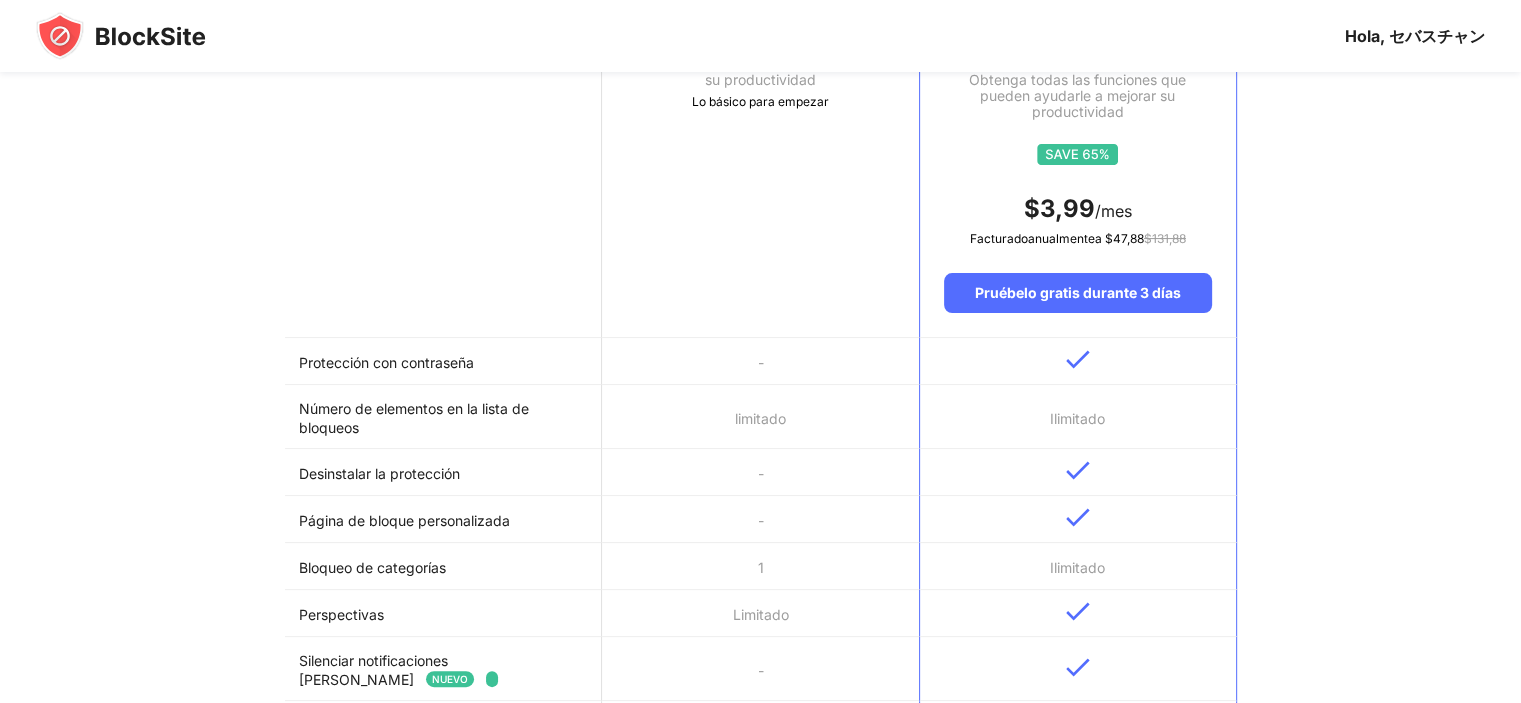 scroll, scrollTop: 120, scrollLeft: 0, axis: vertical 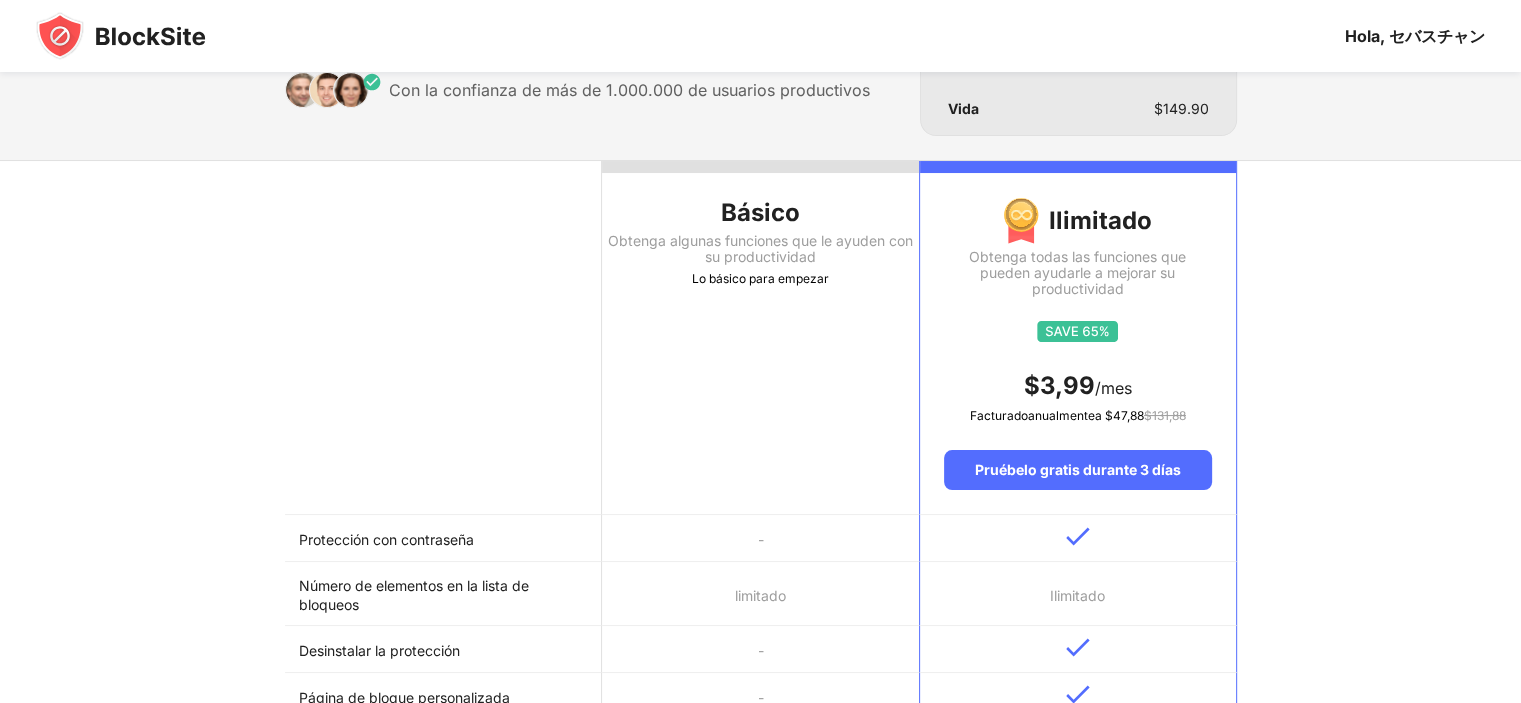 click on "Lo básico para empezar" at bounding box center (760, 278) 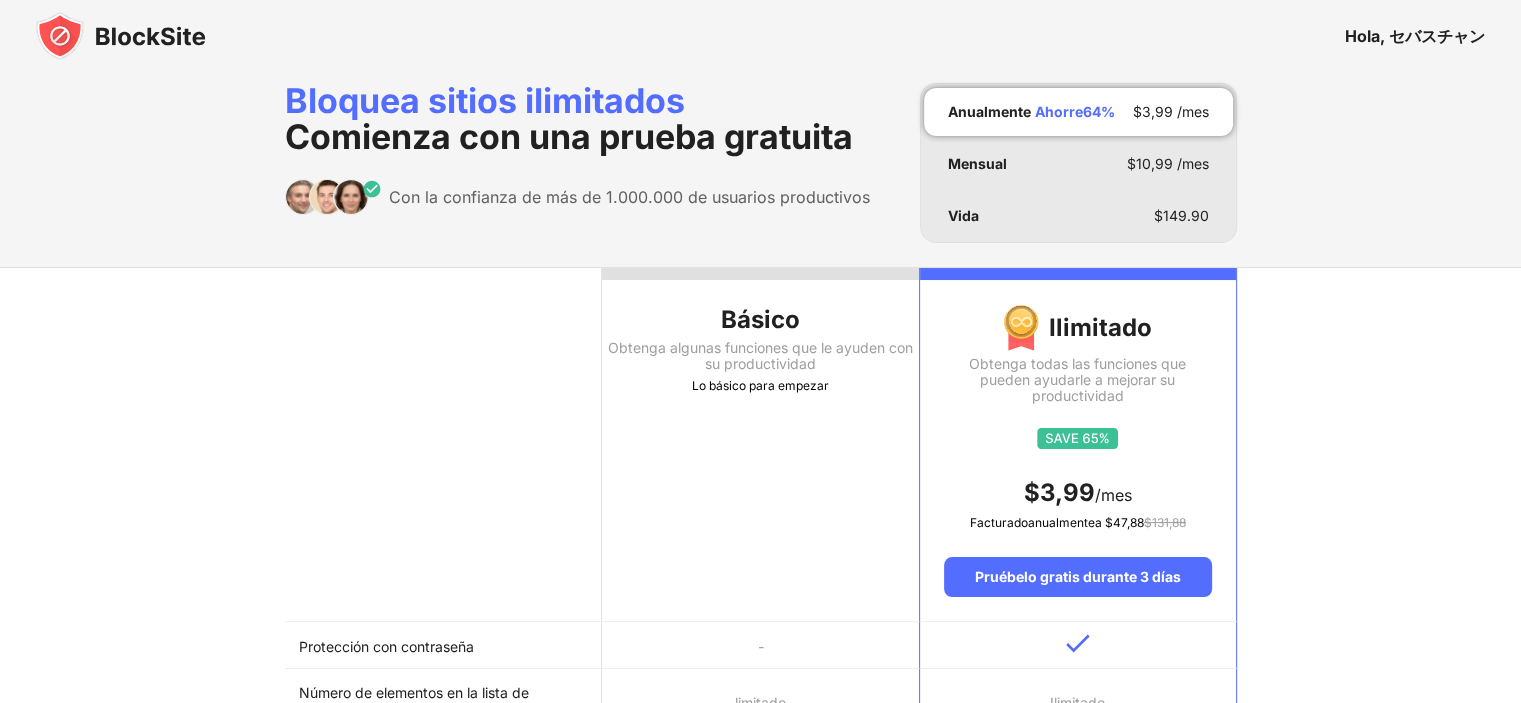 scroll, scrollTop: 0, scrollLeft: 0, axis: both 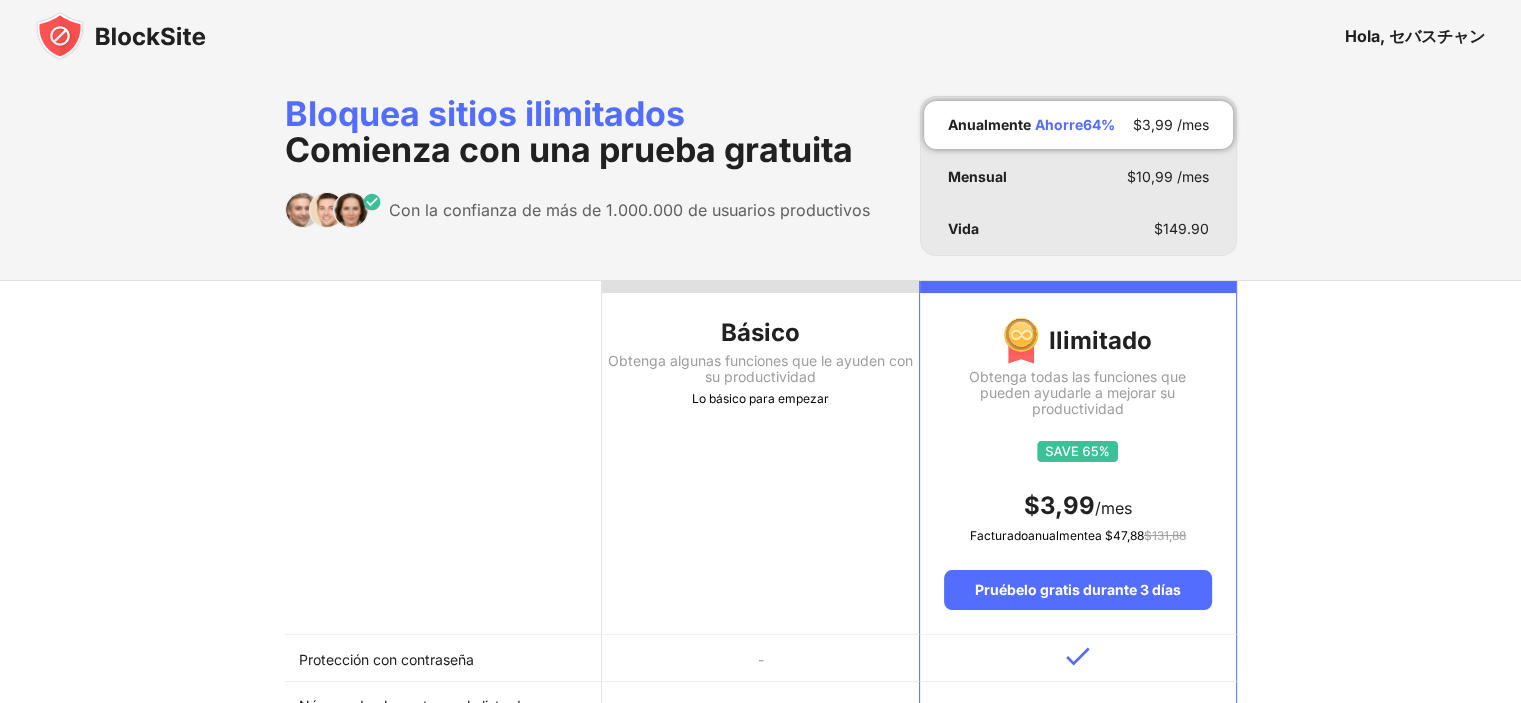 click at bounding box center (443, 458) 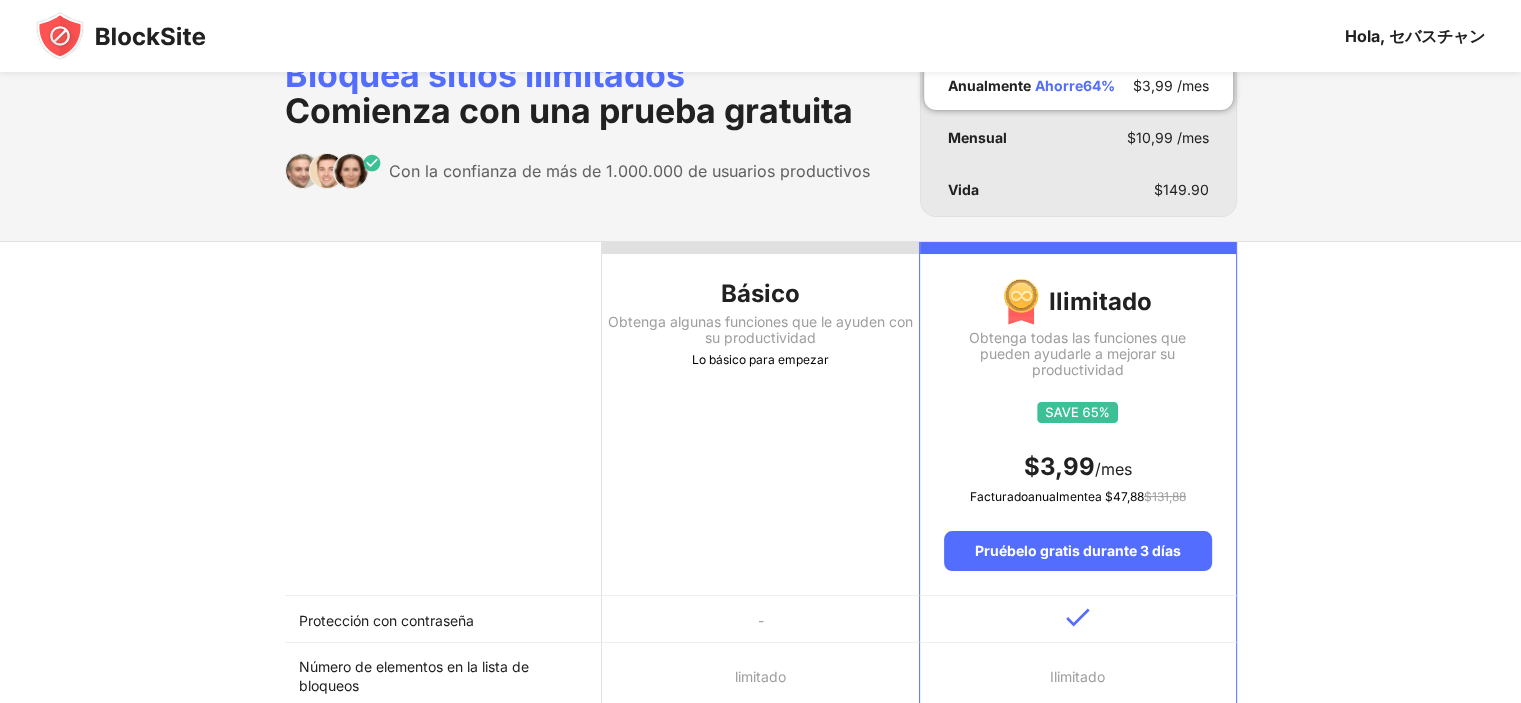 scroll, scrollTop: 40, scrollLeft: 0, axis: vertical 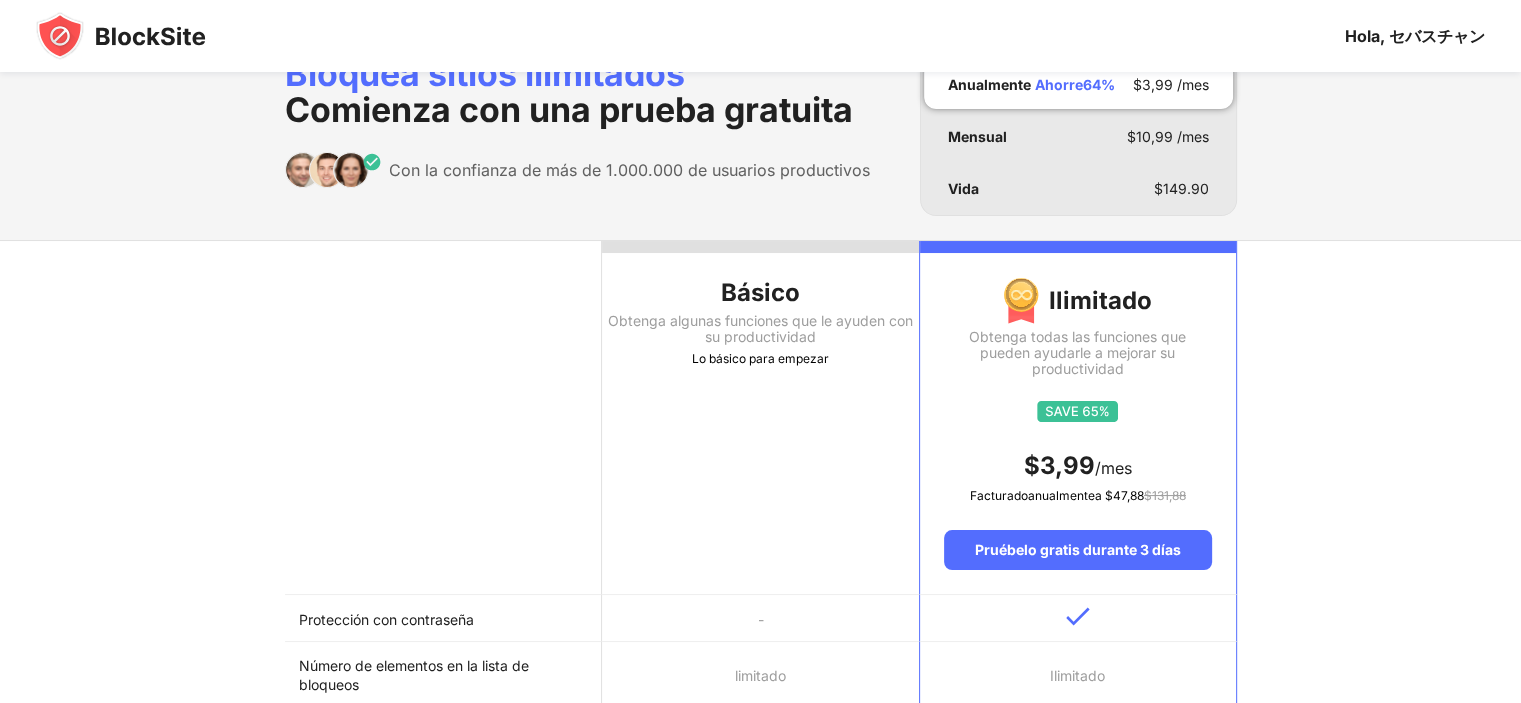 click at bounding box center [121, 36] 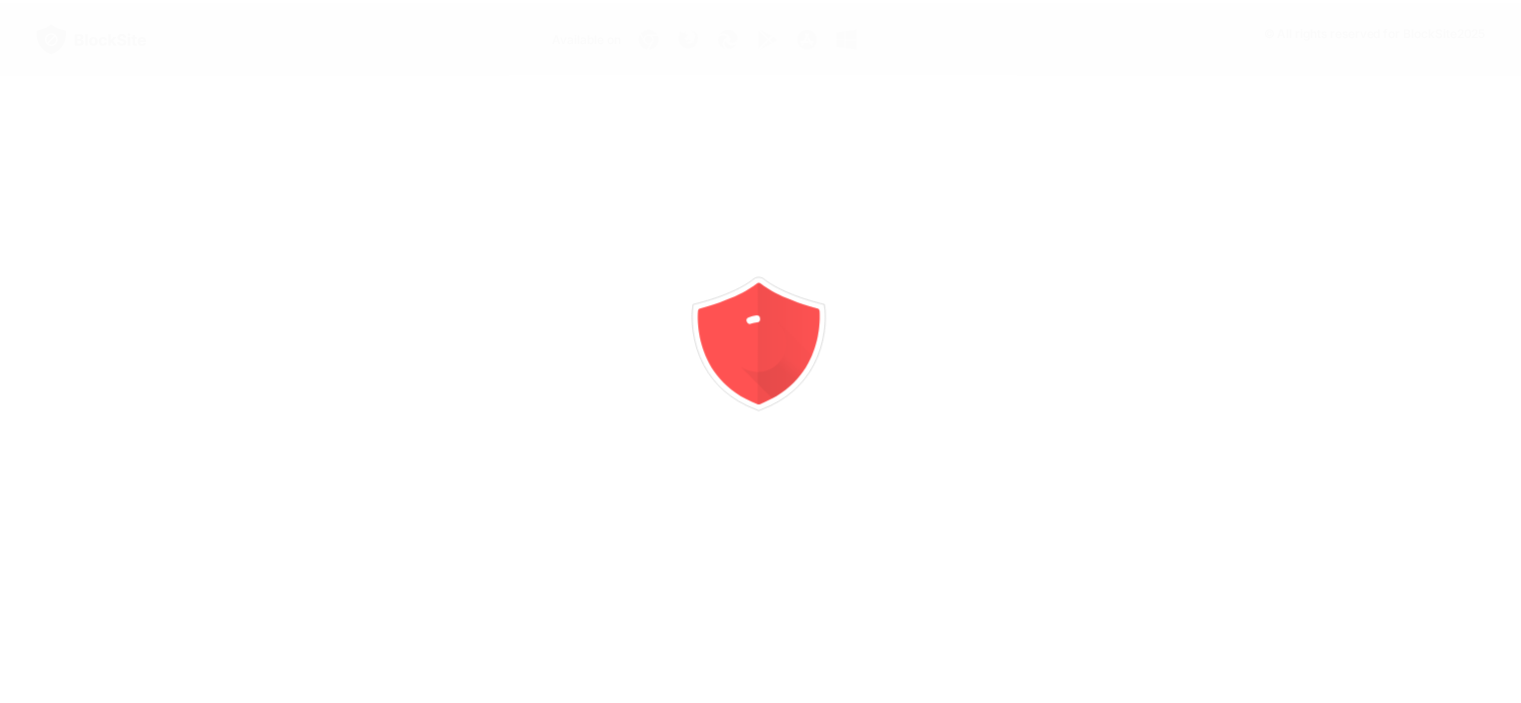 scroll, scrollTop: 0, scrollLeft: 0, axis: both 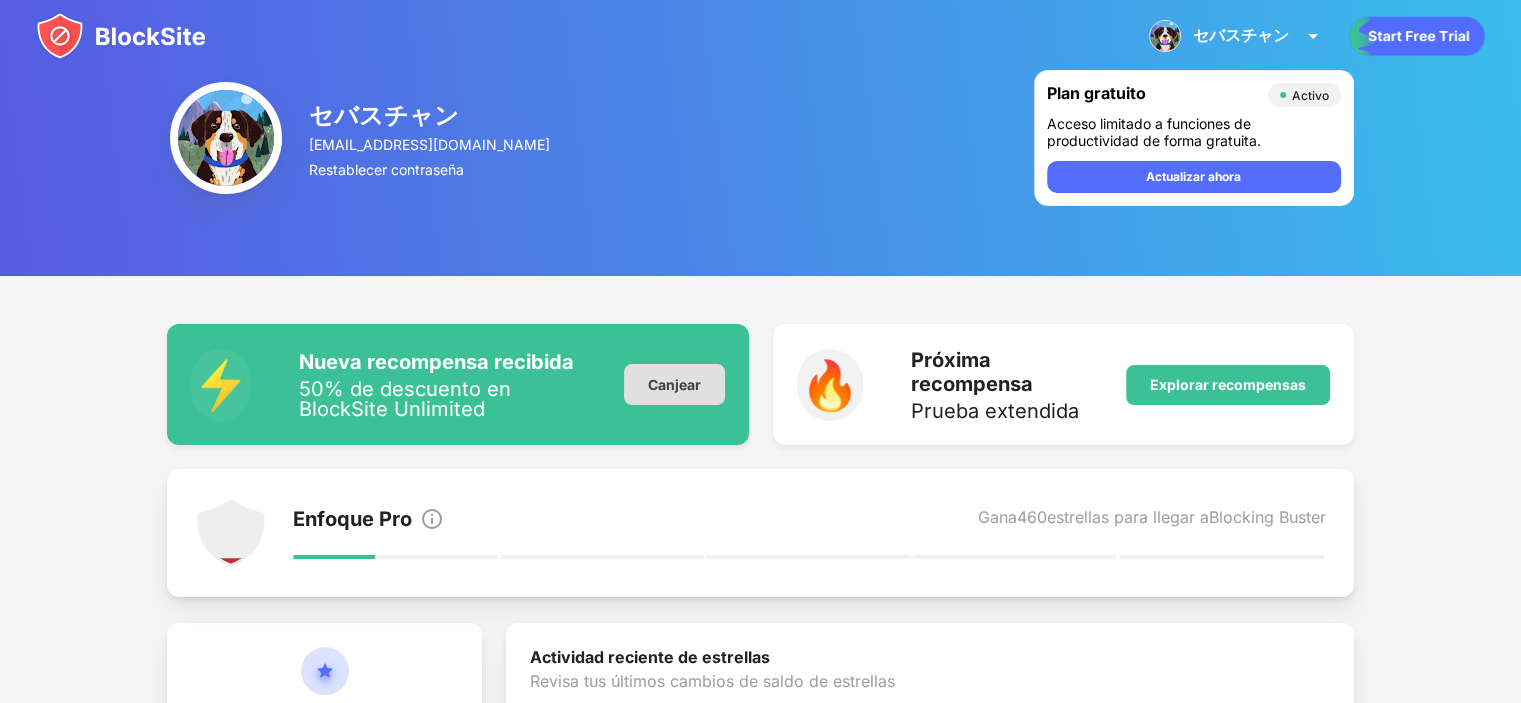 click on "Canjear" at bounding box center [674, 384] 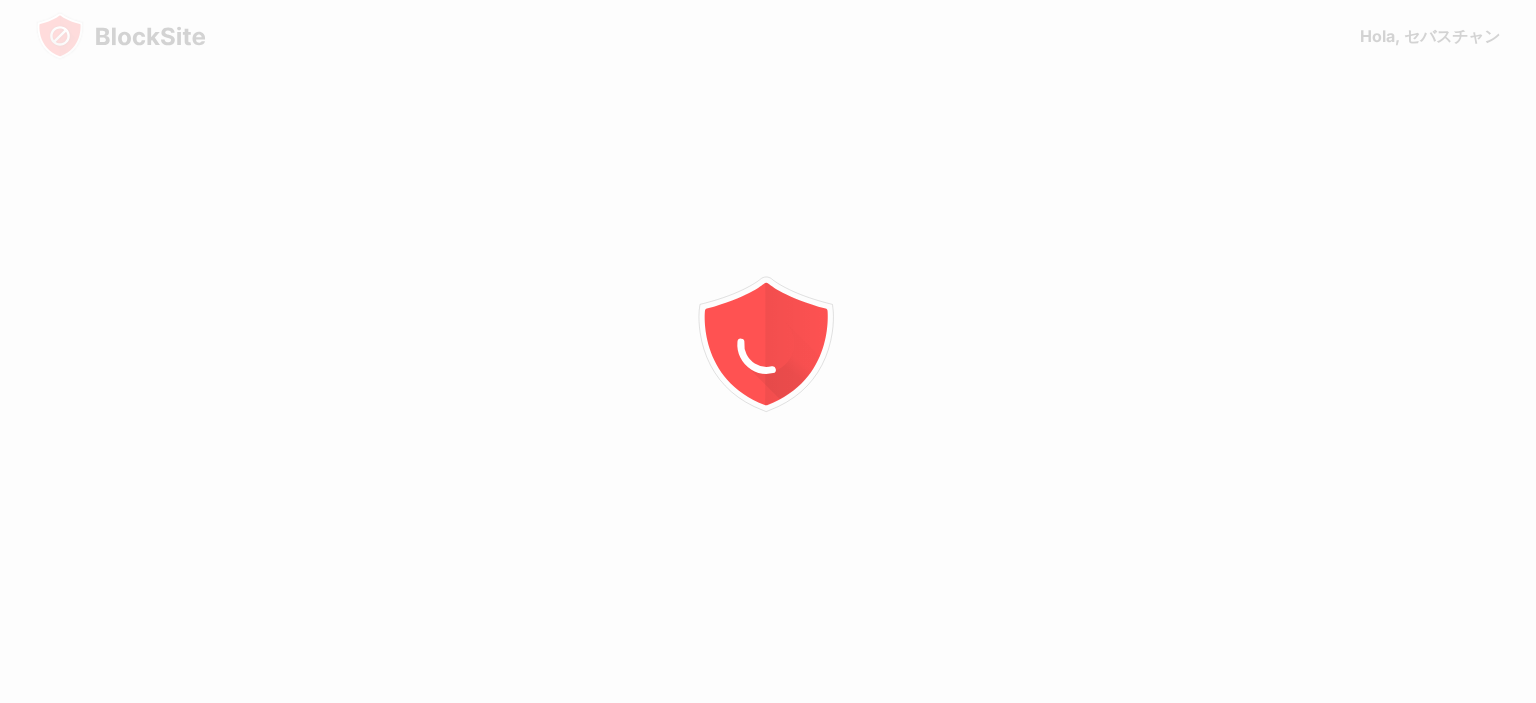 scroll, scrollTop: 0, scrollLeft: 0, axis: both 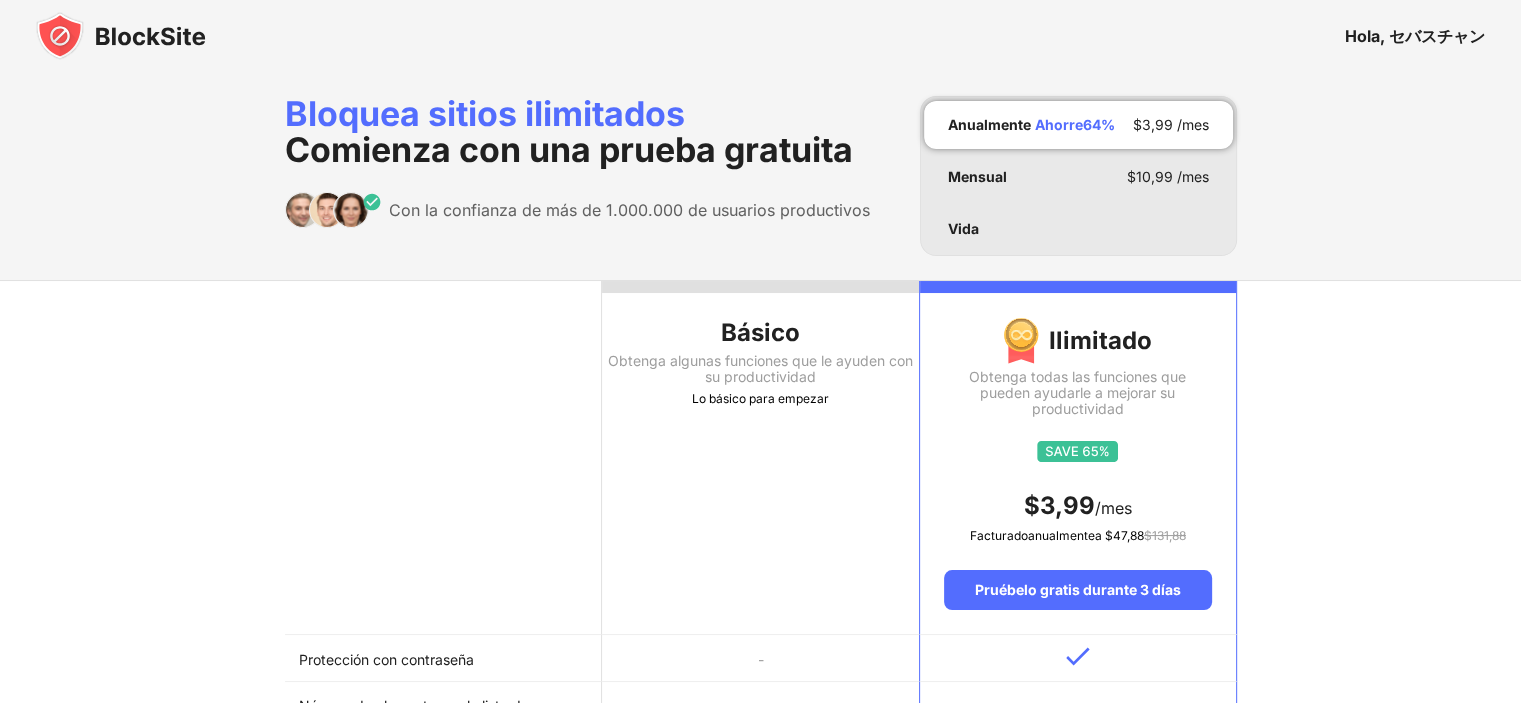click on "Hola, セバスチャン" at bounding box center [1415, 36] 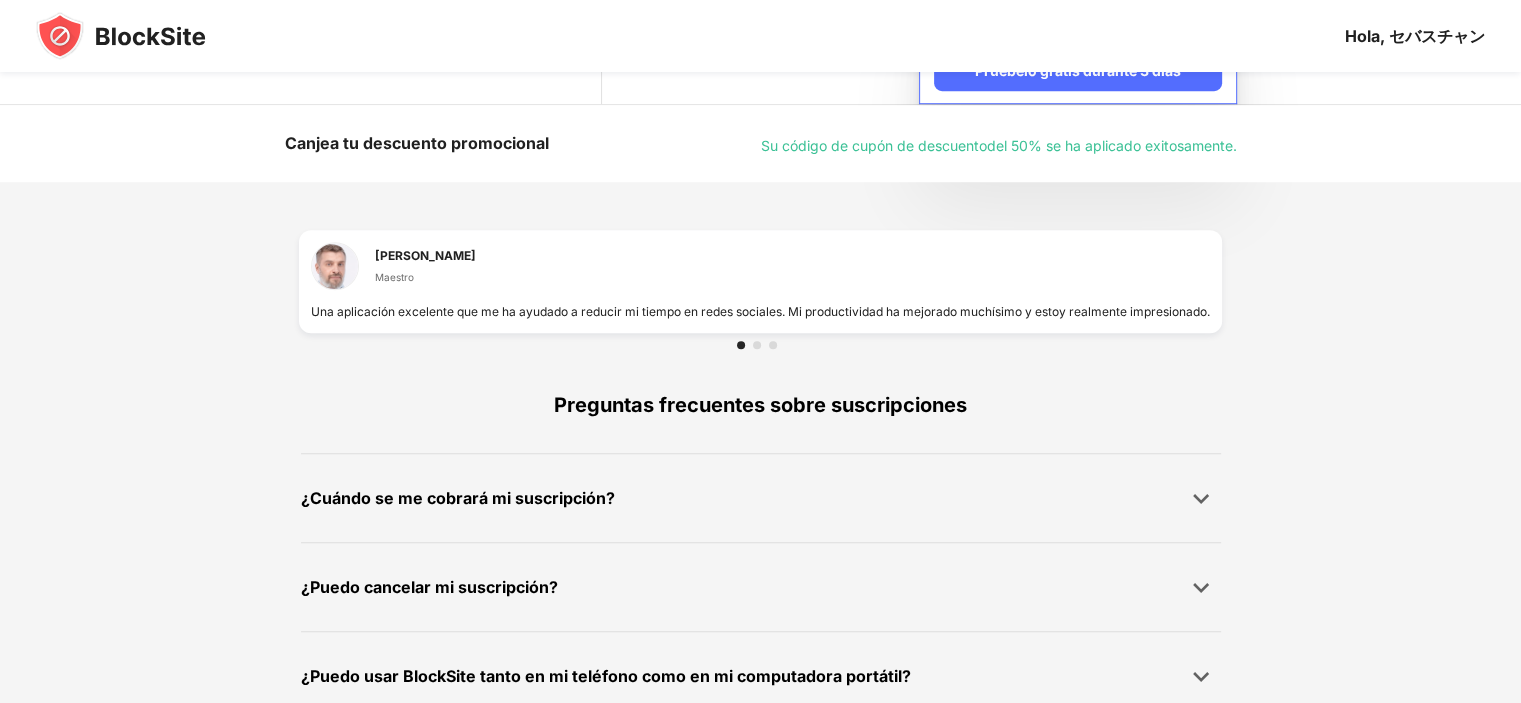 scroll, scrollTop: 1365, scrollLeft: 0, axis: vertical 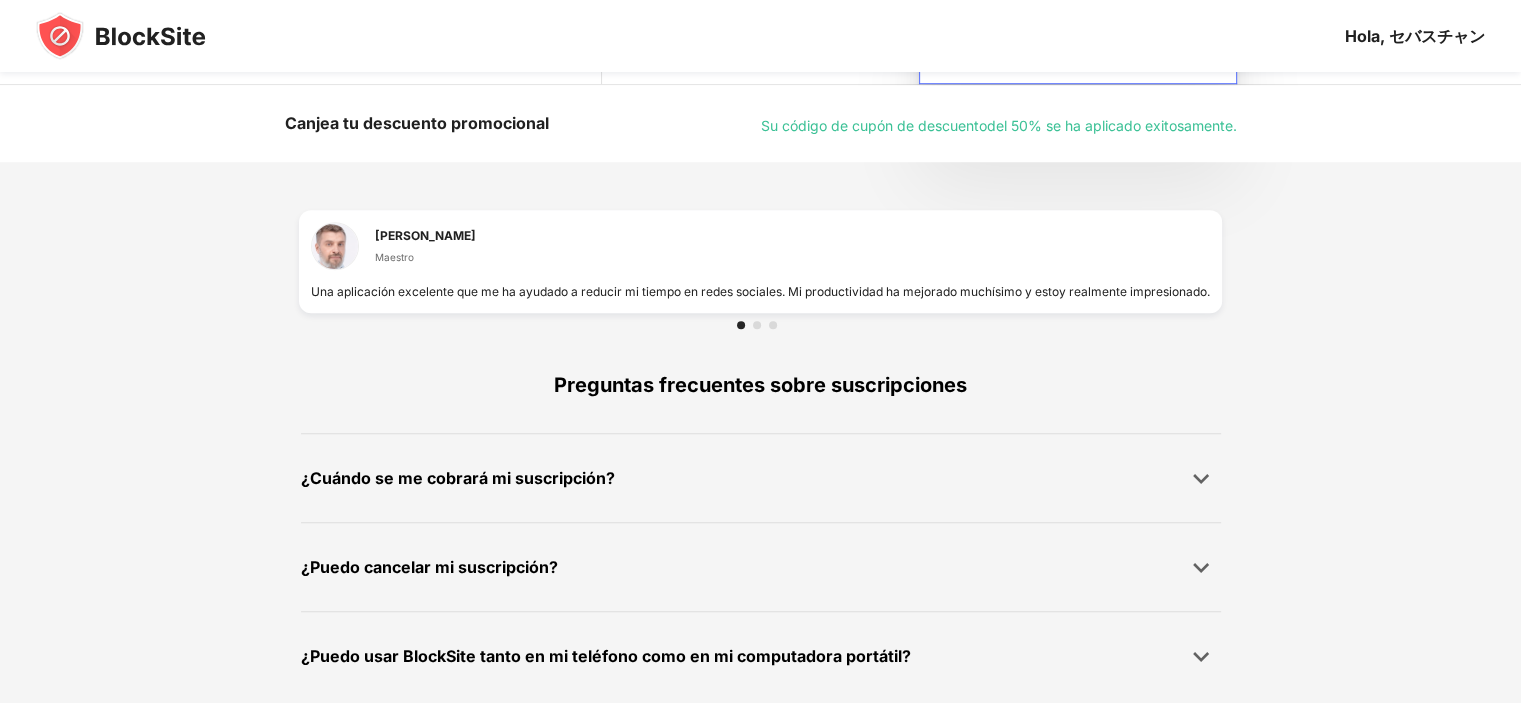 click at bounding box center [760, 325] 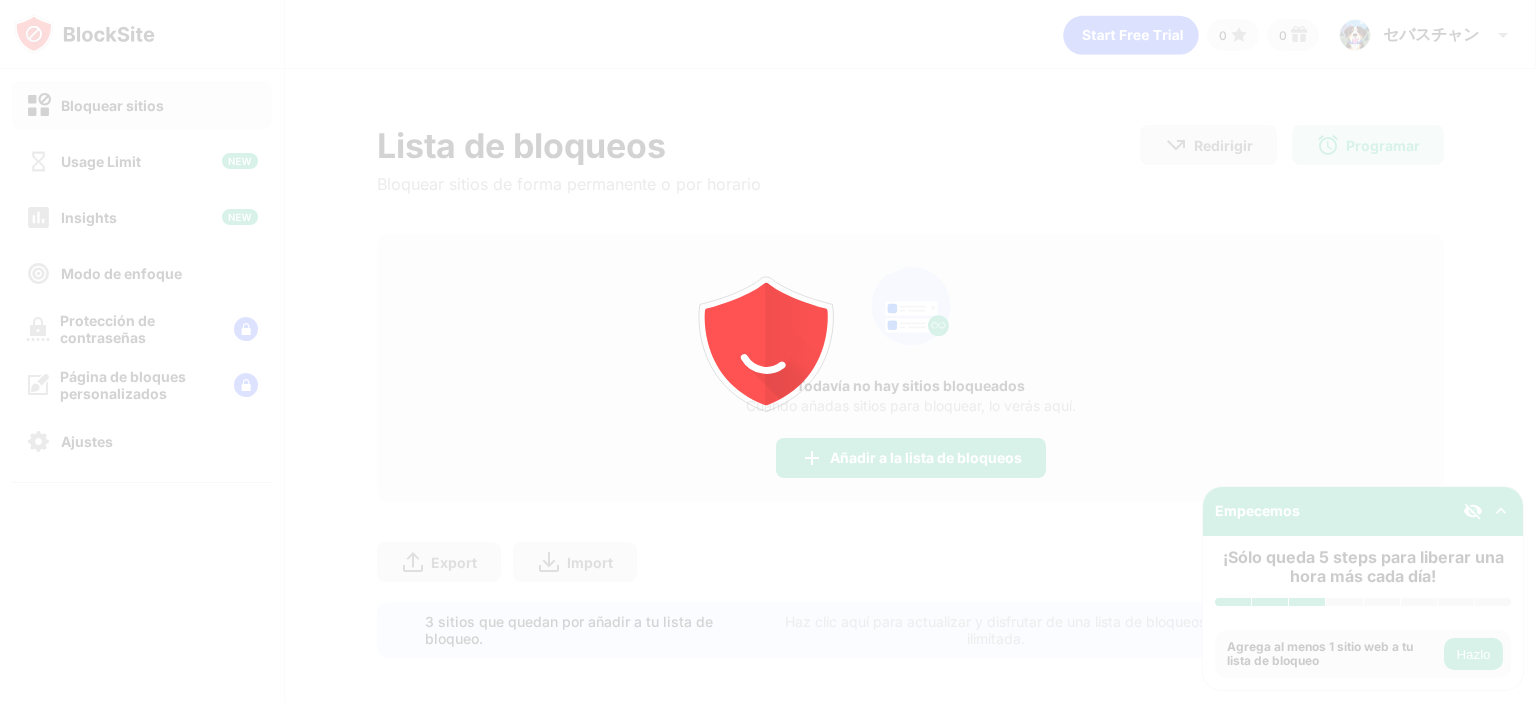 scroll, scrollTop: 0, scrollLeft: 0, axis: both 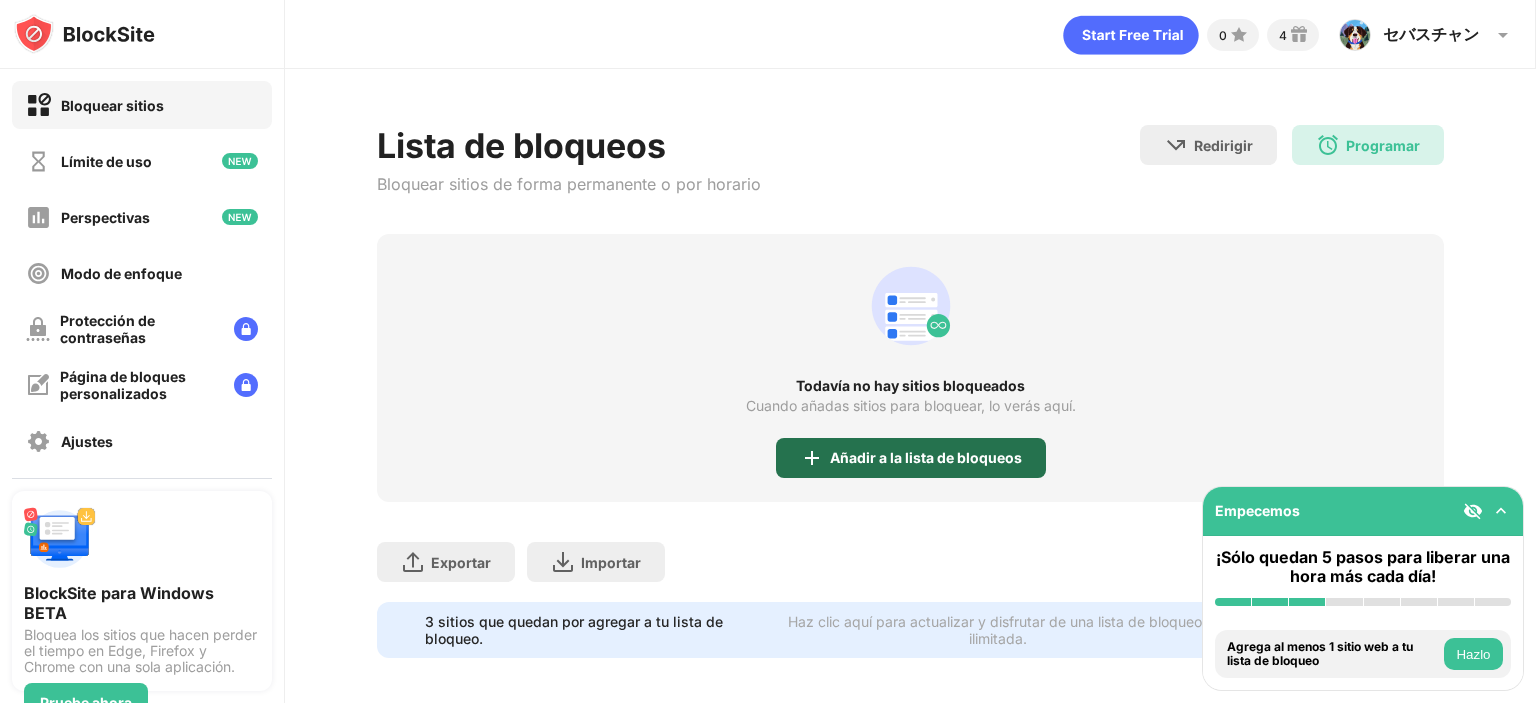 click on "Añadir a la lista de bloqueos" at bounding box center (911, 458) 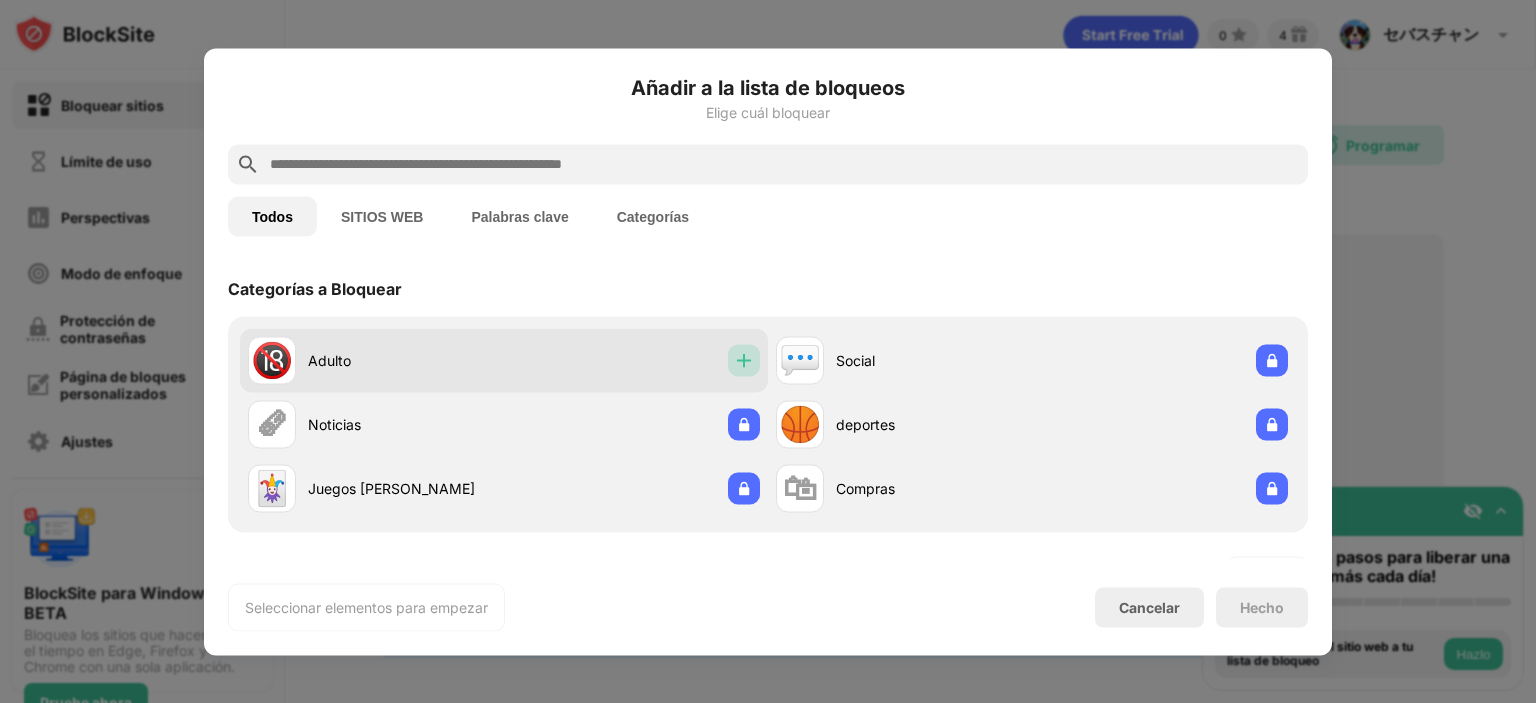 click at bounding box center [744, 360] 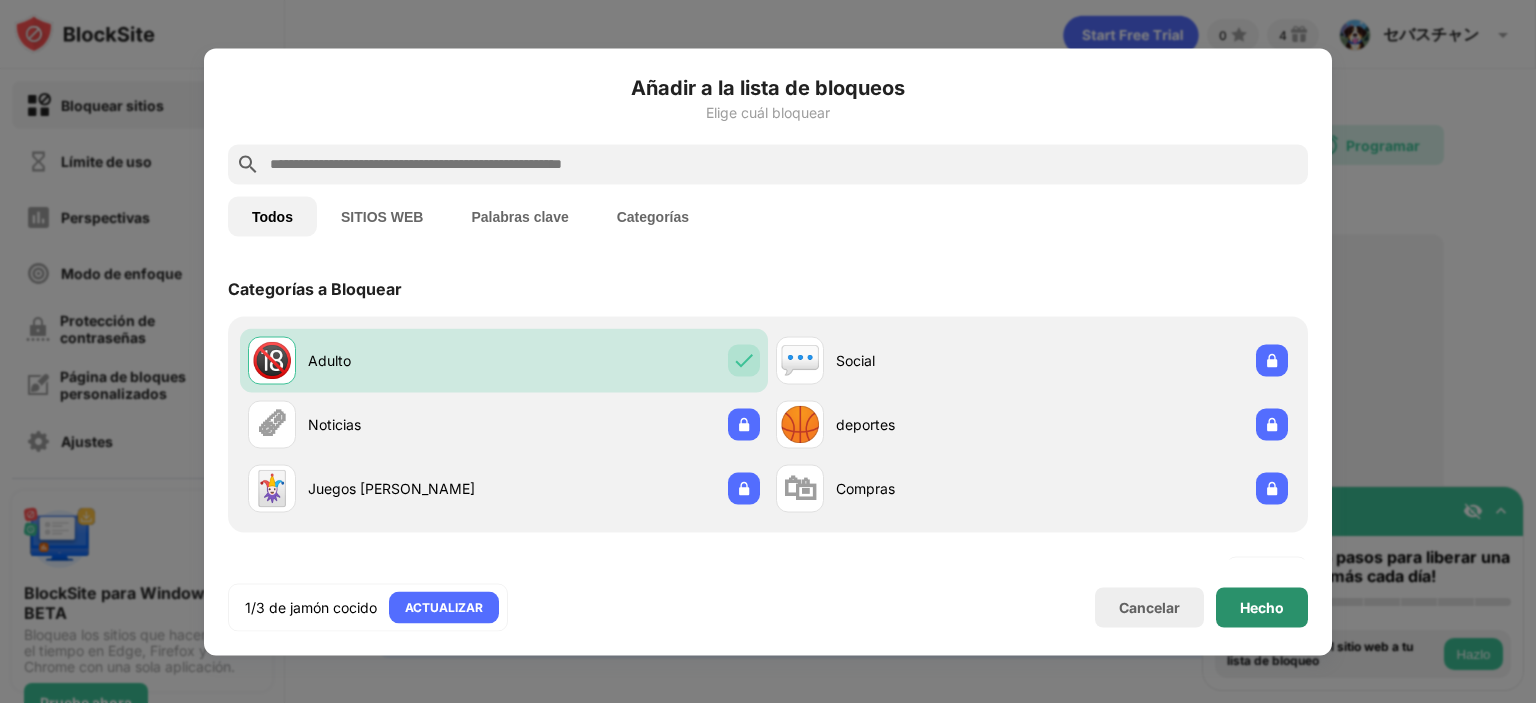 click on "Hecho" at bounding box center [1262, 606] 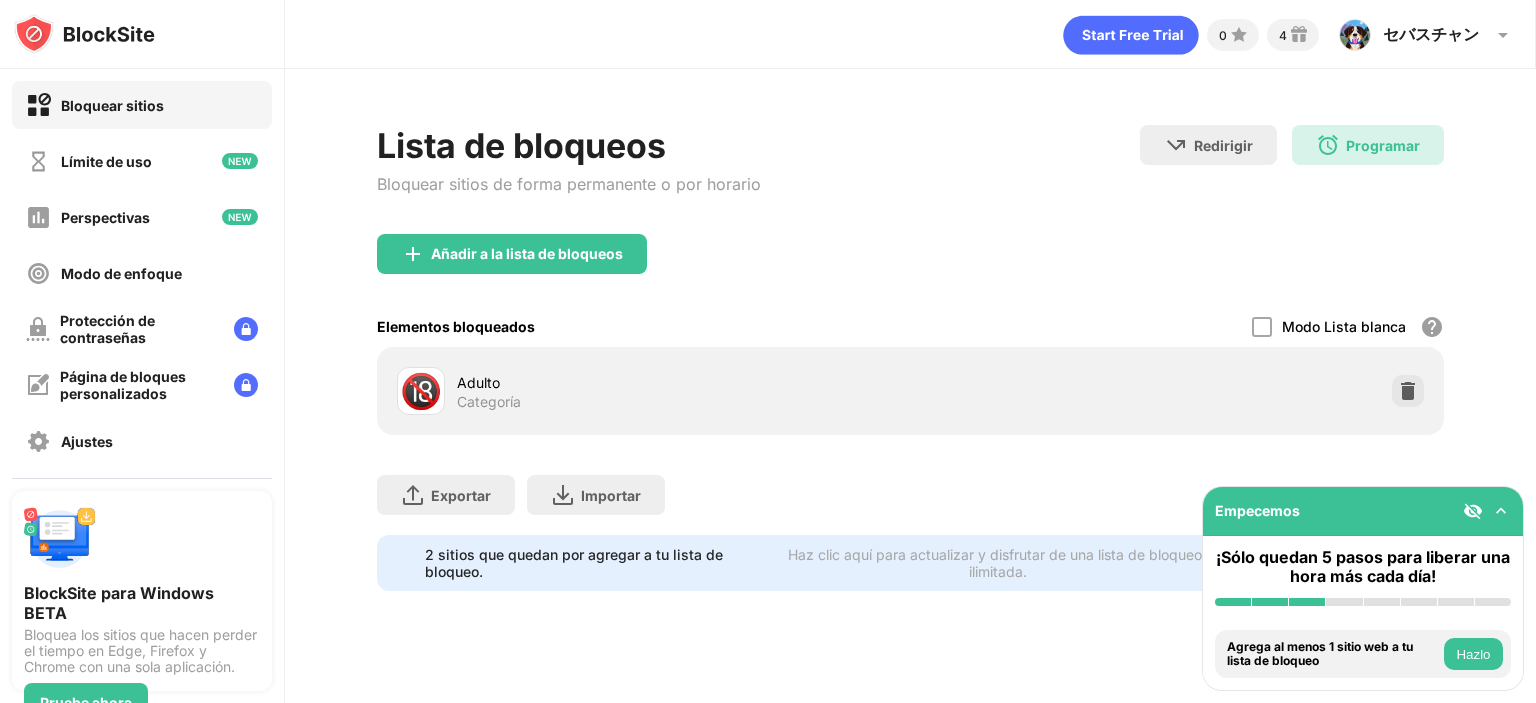 click at bounding box center (1501, 511) 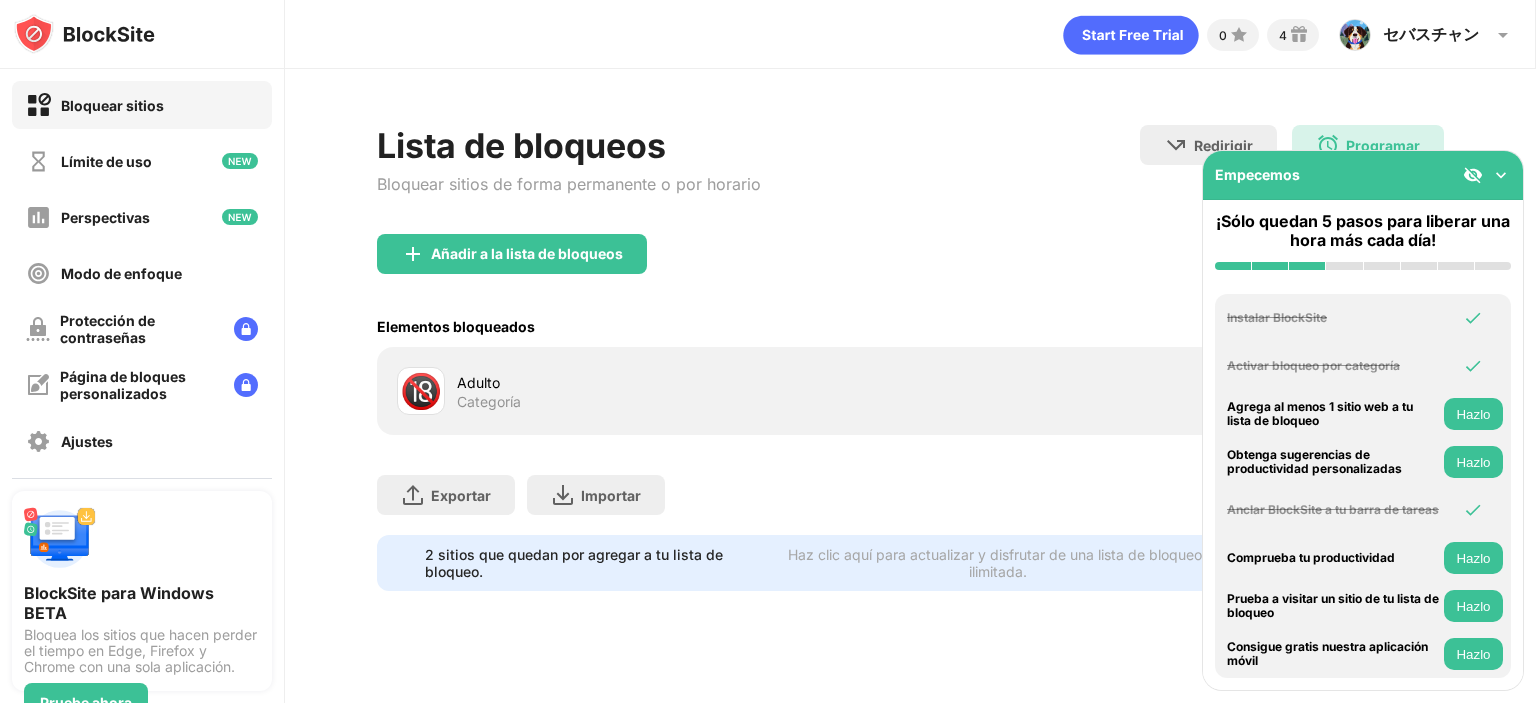 click at bounding box center (1501, 175) 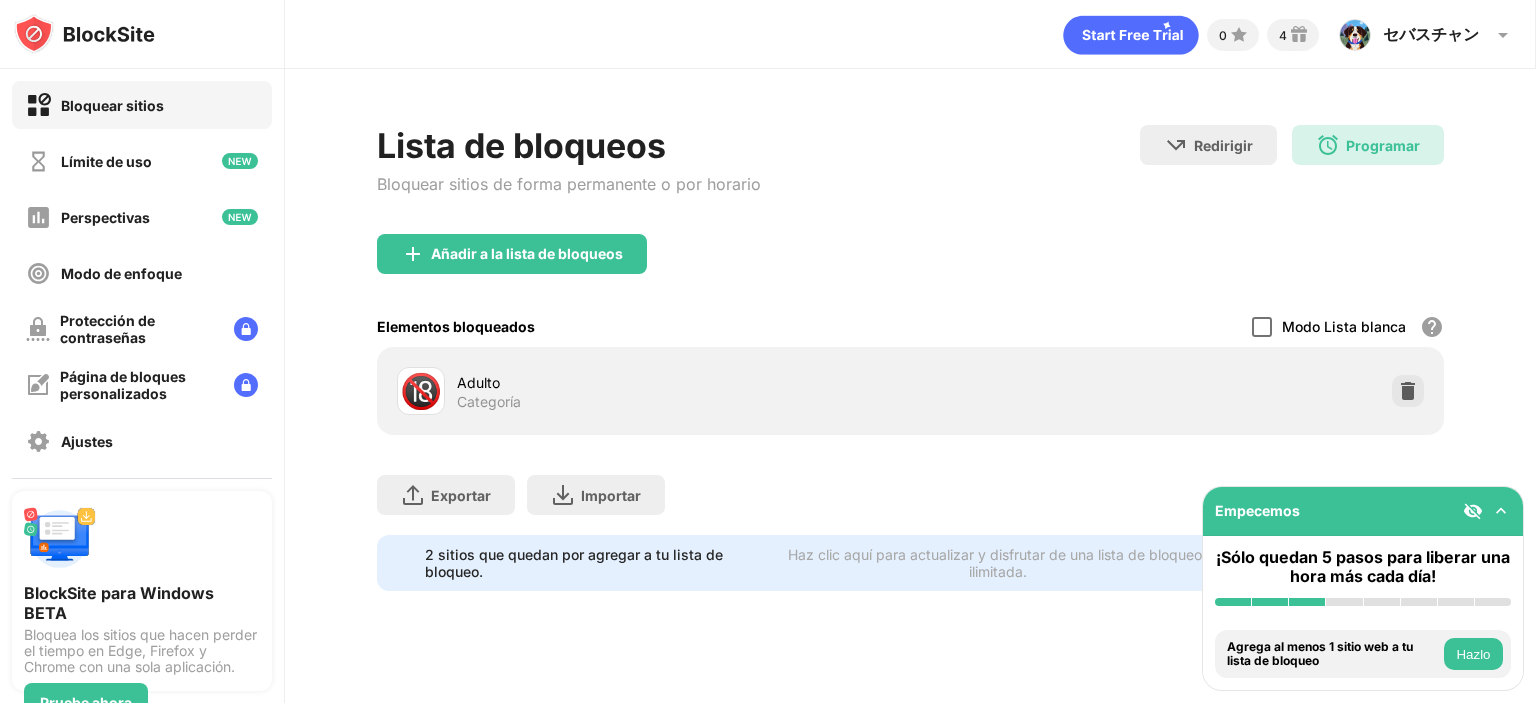 click at bounding box center [1262, 327] 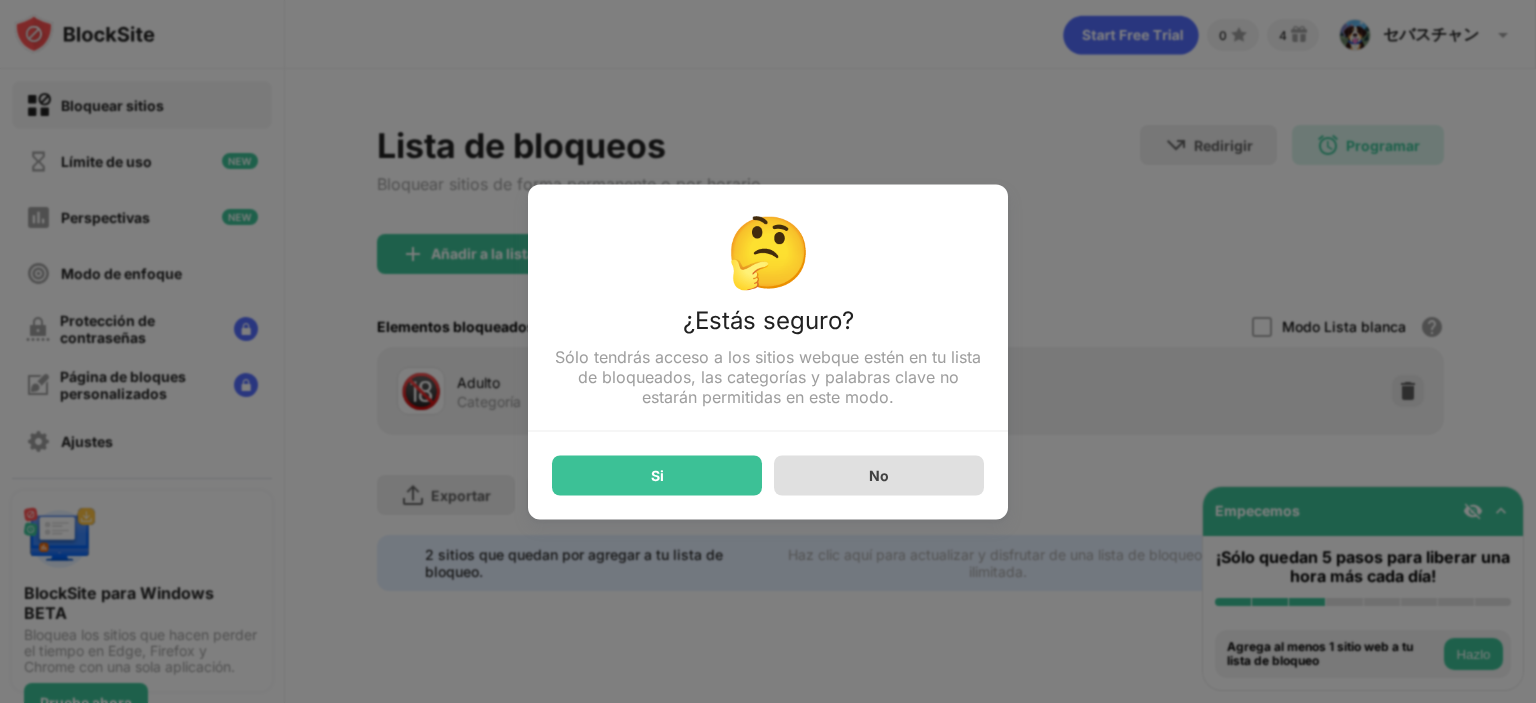 click on "No" at bounding box center [879, 475] 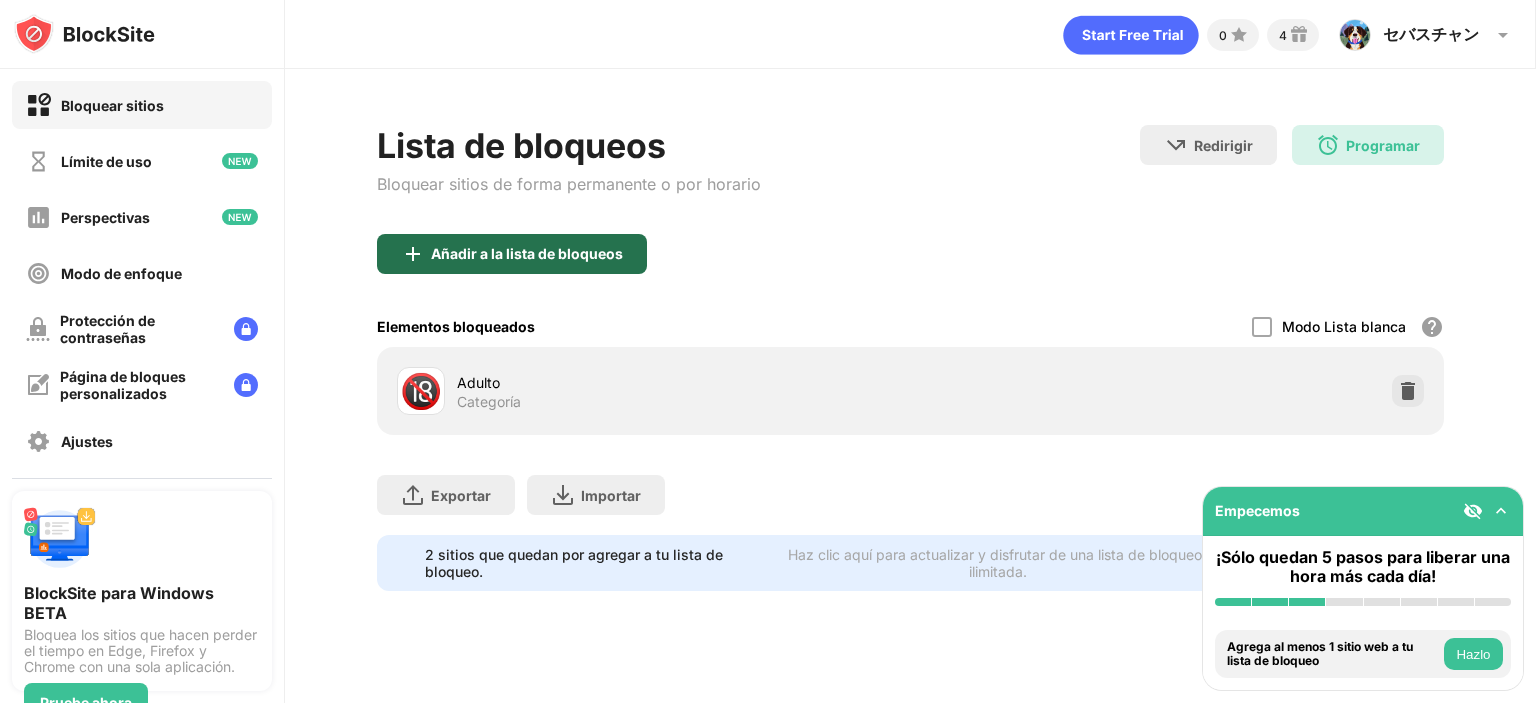 click on "Añadir a la lista de bloqueos" at bounding box center (512, 254) 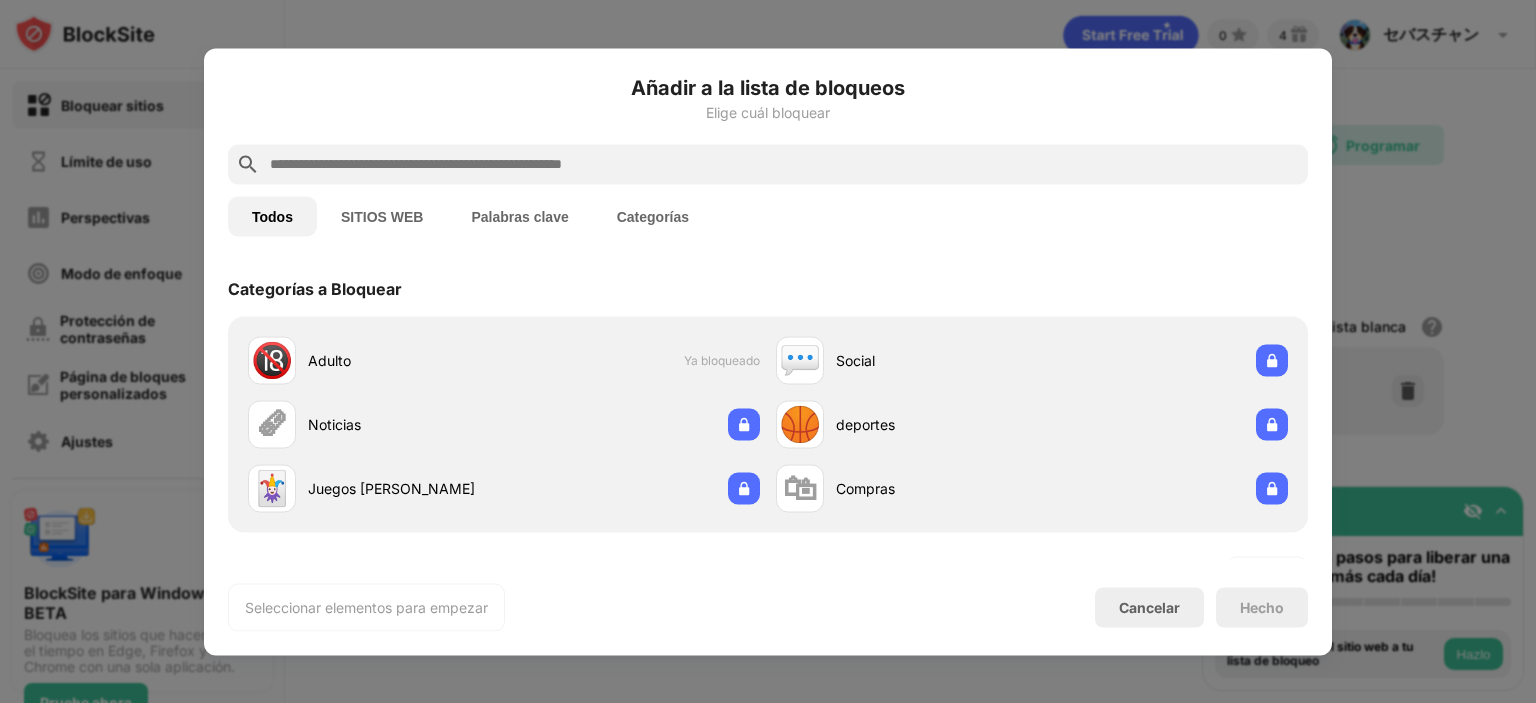 click at bounding box center [784, 164] 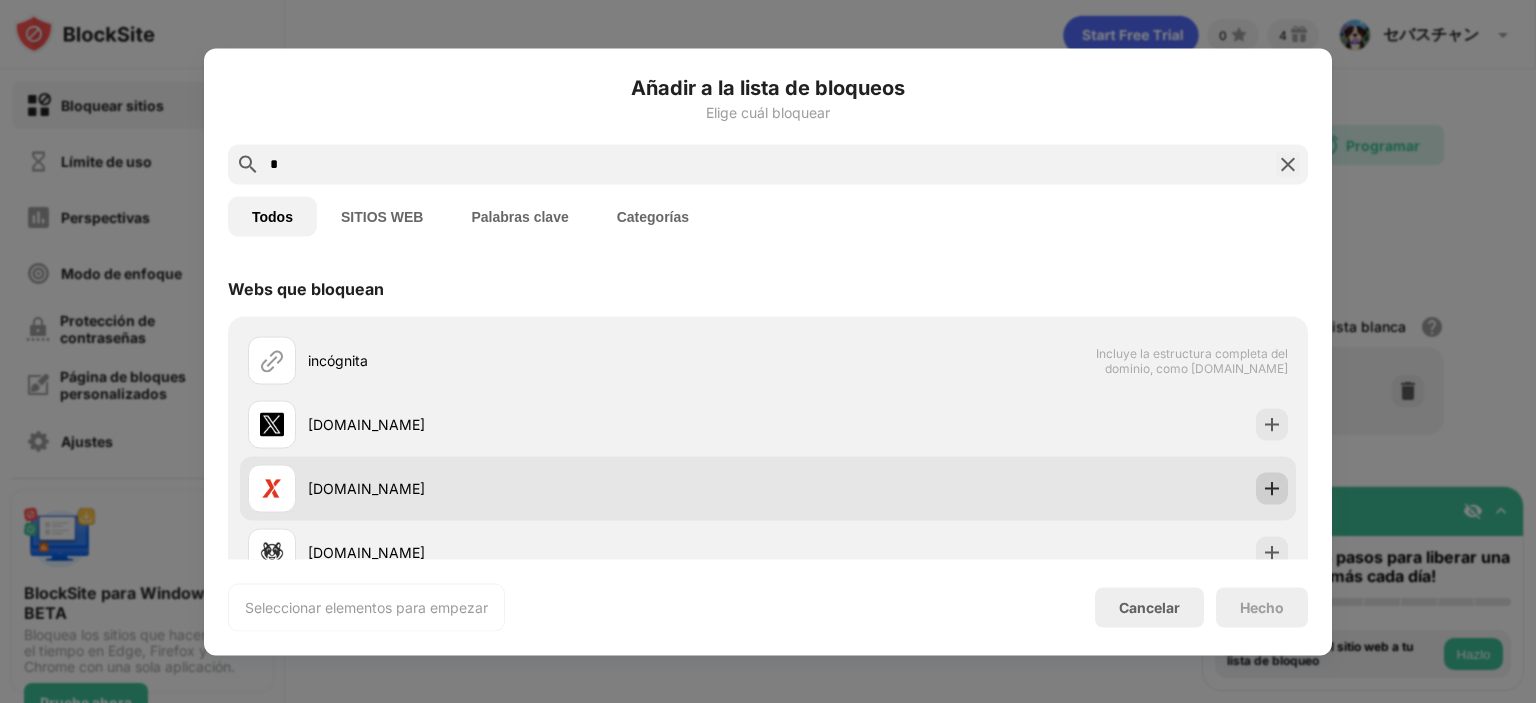 type on "*" 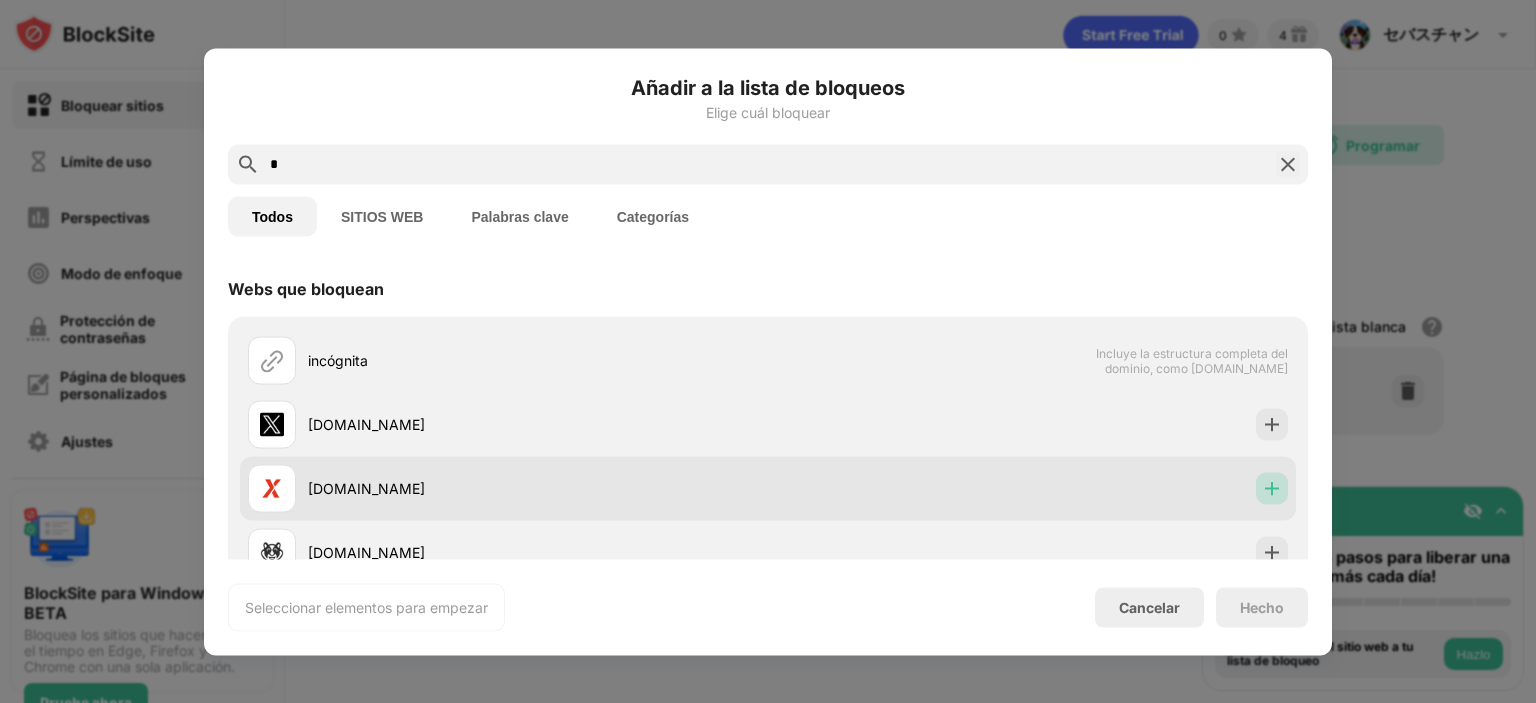 click at bounding box center [1272, 488] 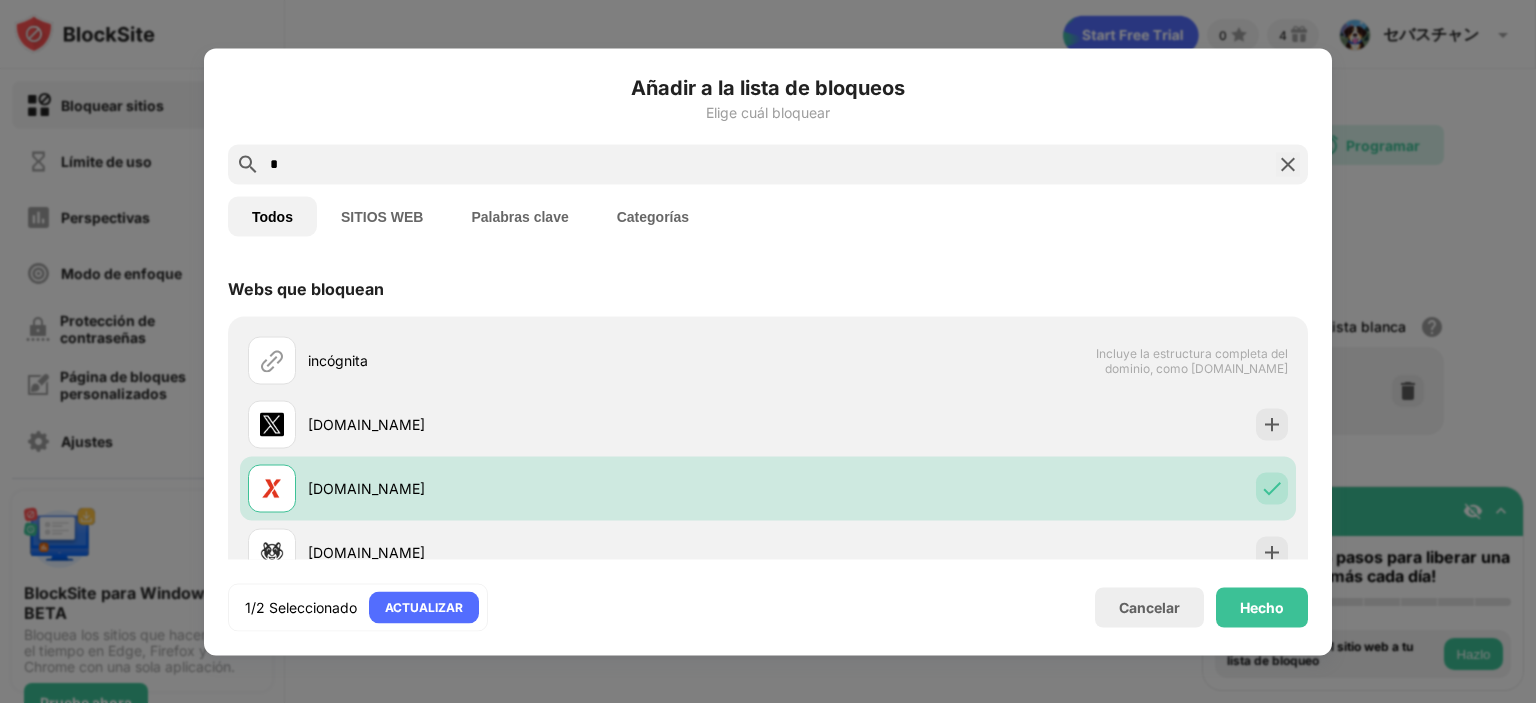 click on "*" at bounding box center [768, 164] 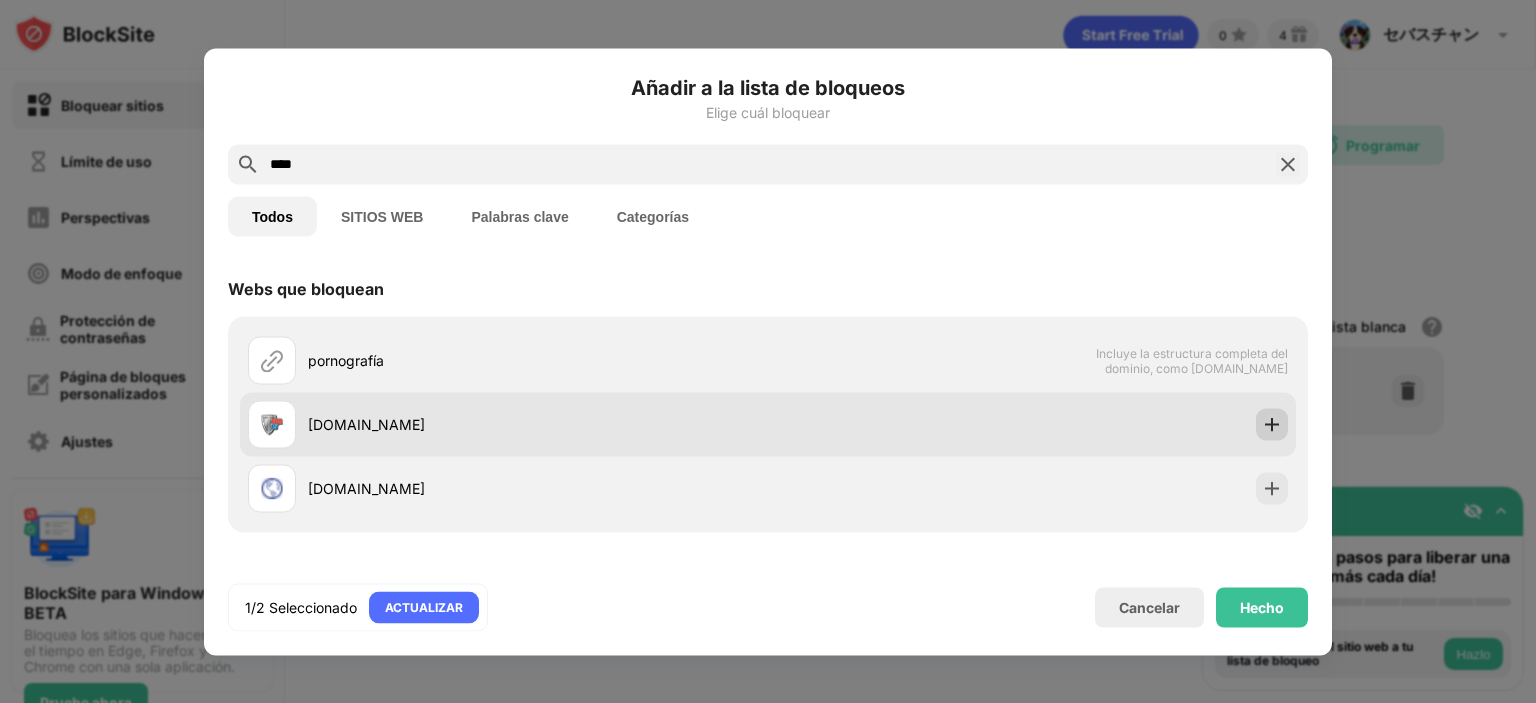 type on "****" 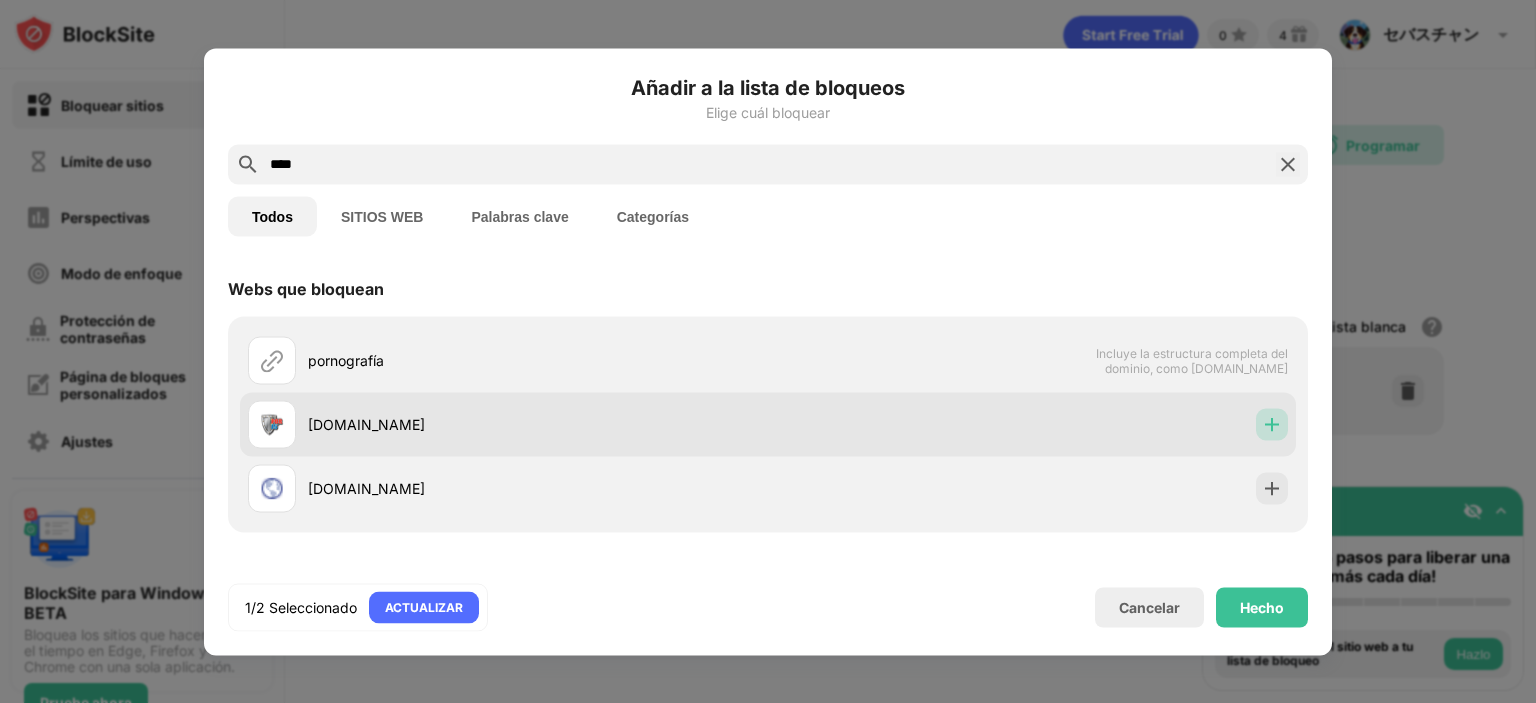 click at bounding box center (1272, 424) 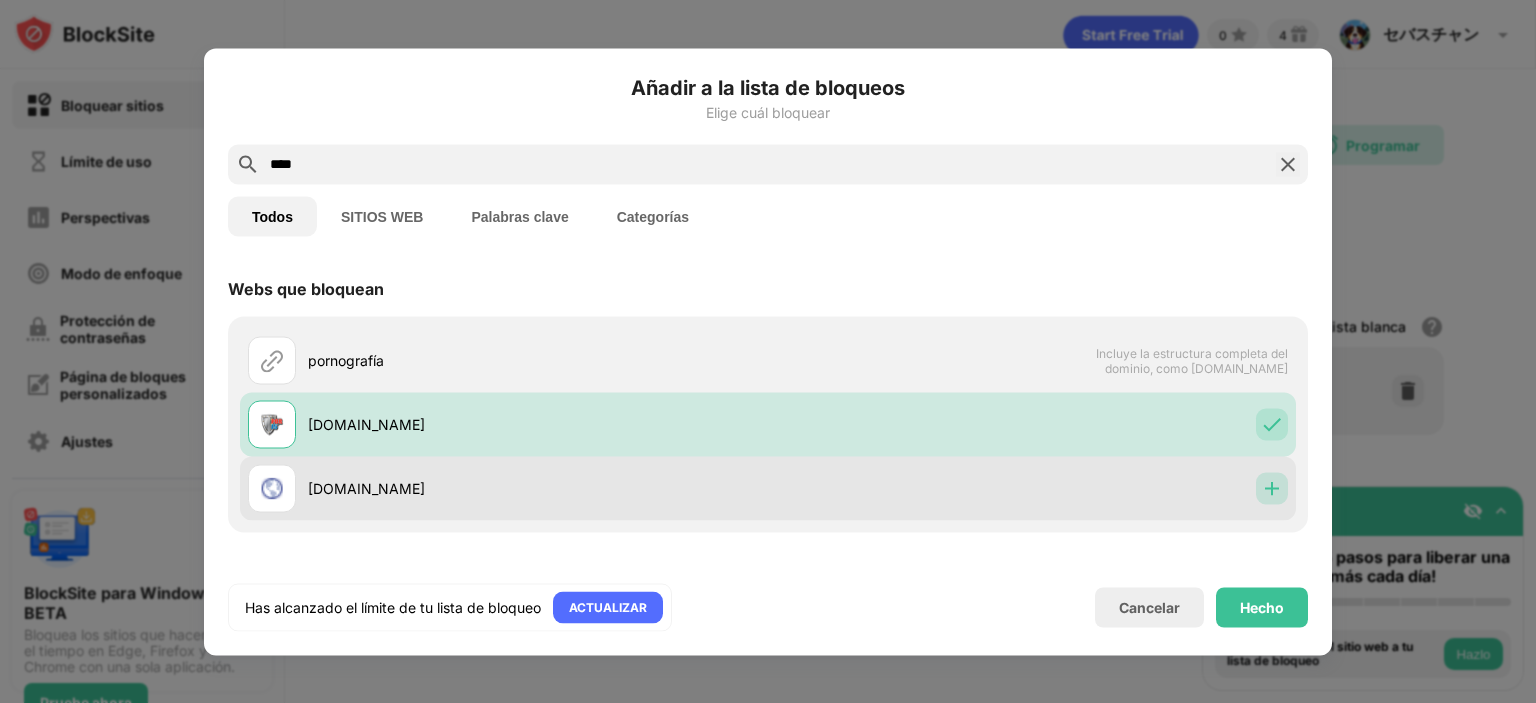 click at bounding box center [1272, 488] 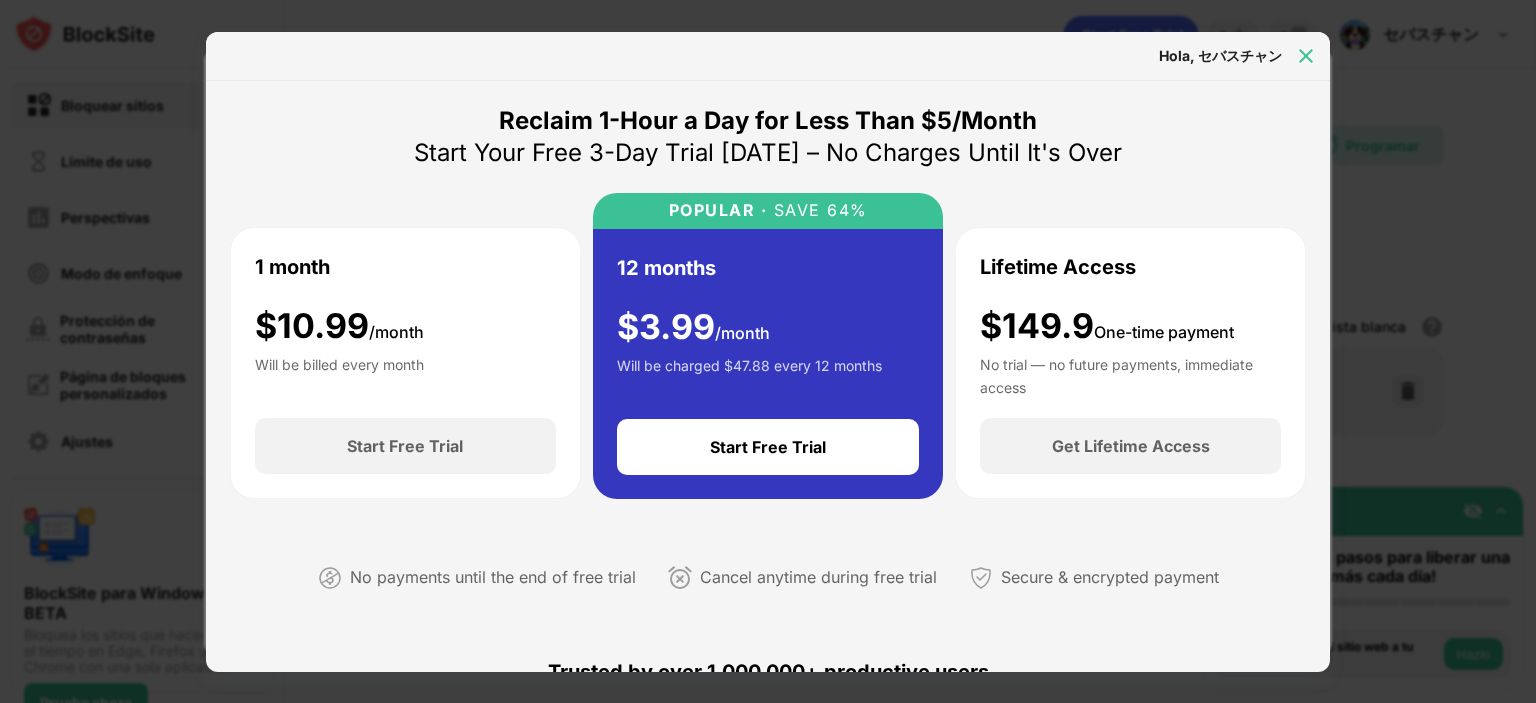 click at bounding box center (1306, 56) 